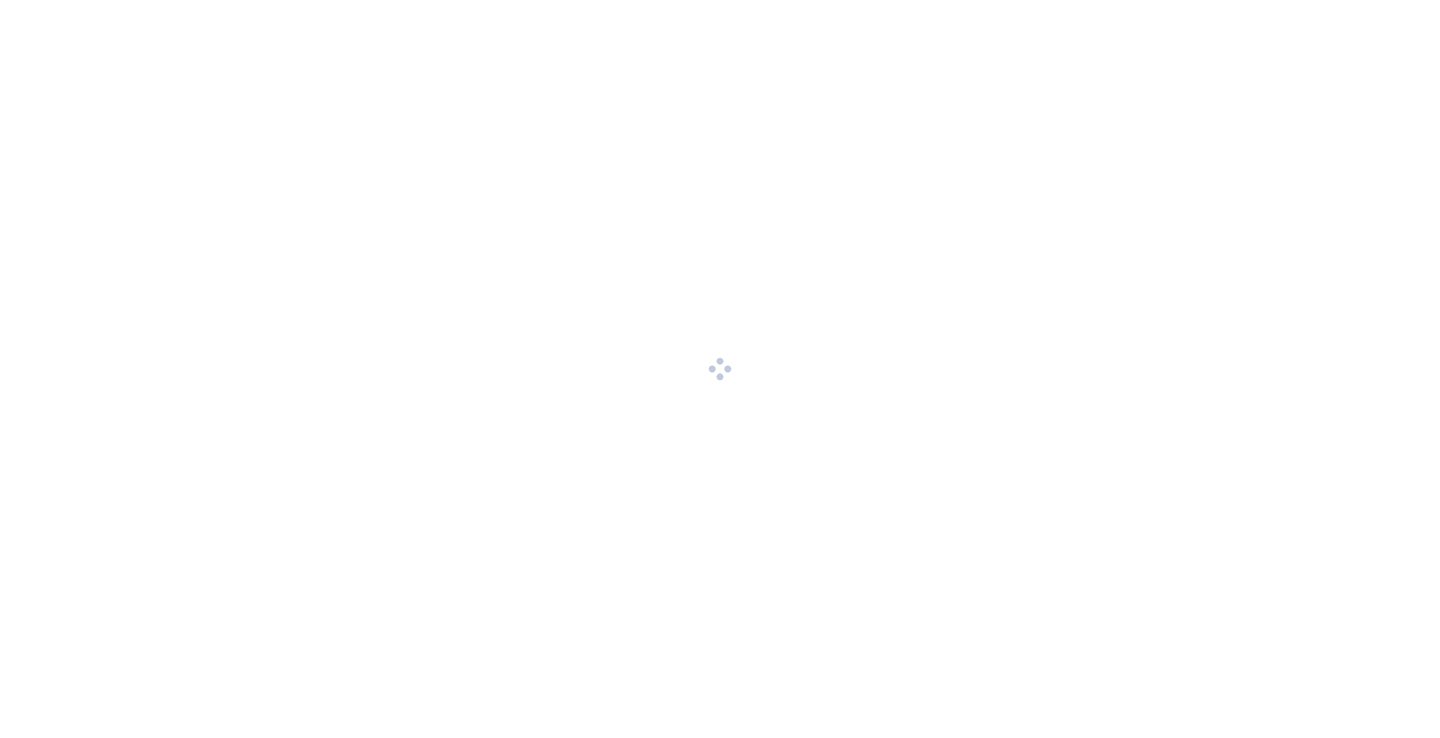 scroll, scrollTop: 0, scrollLeft: 0, axis: both 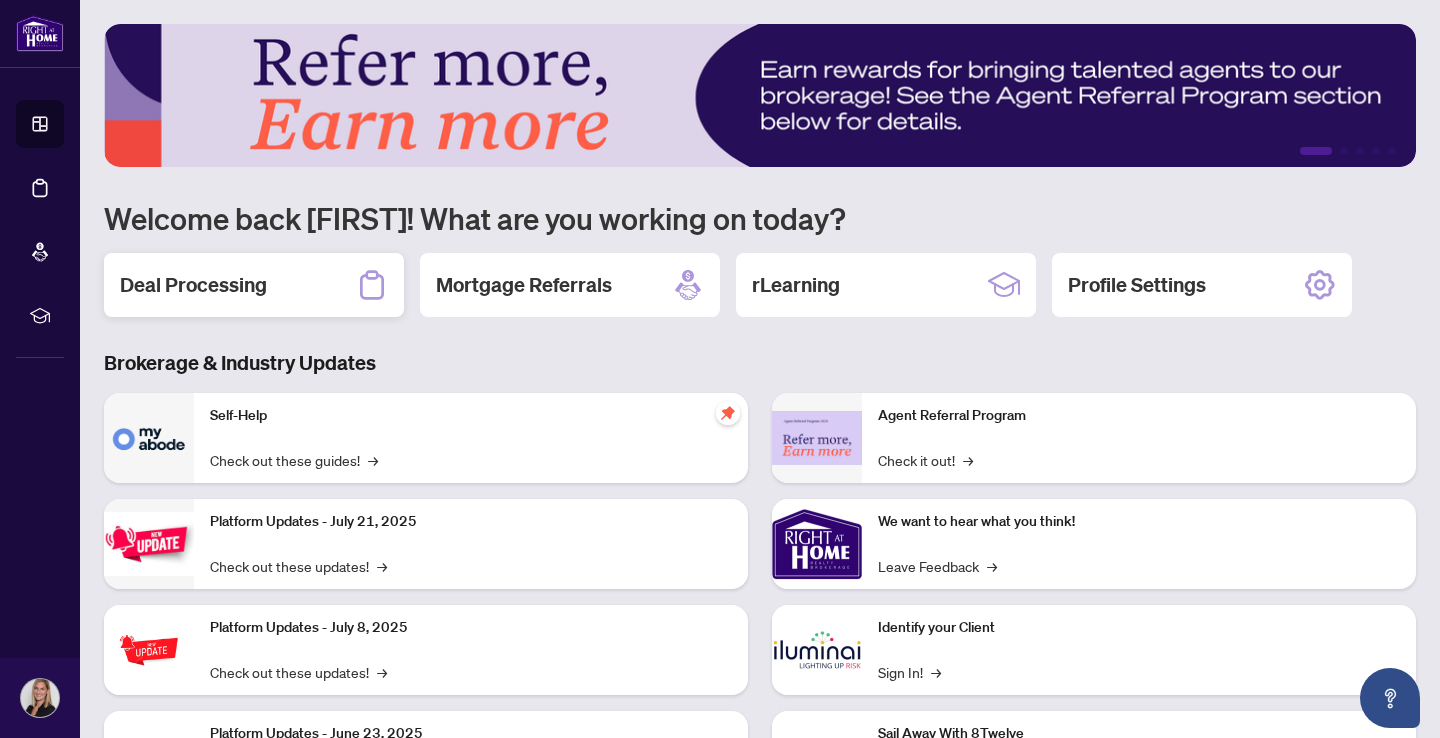 click on "Deal Processing" at bounding box center [193, 285] 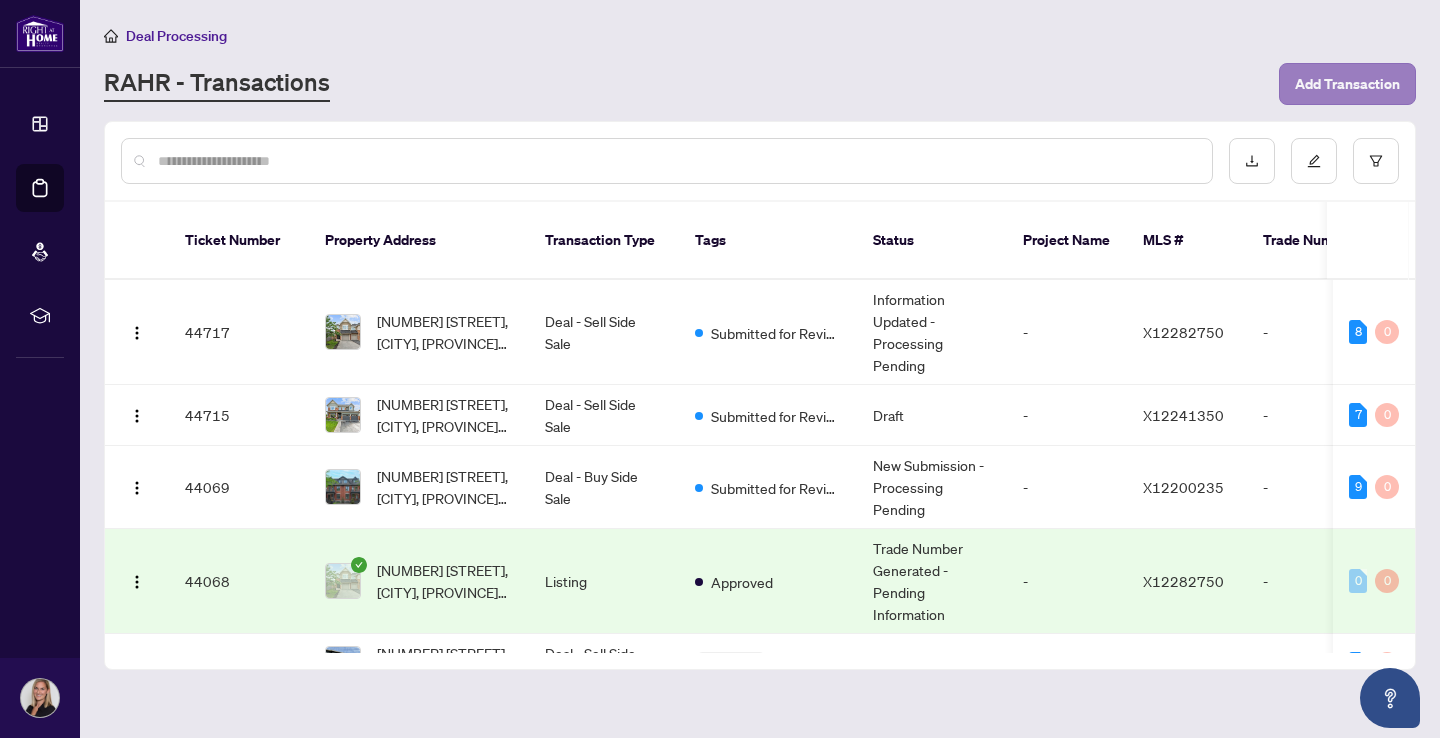 click on "Add Transaction" at bounding box center [1347, 84] 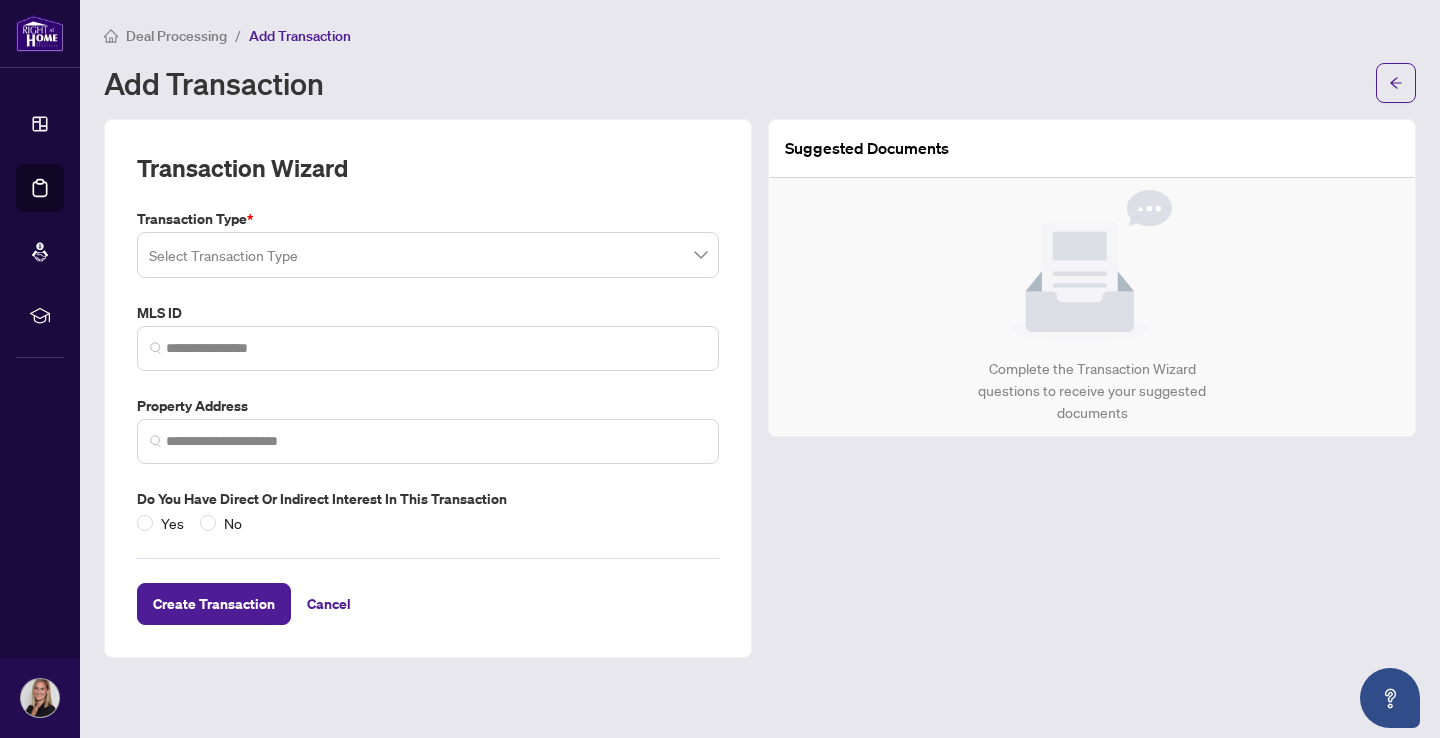 click at bounding box center [428, 255] 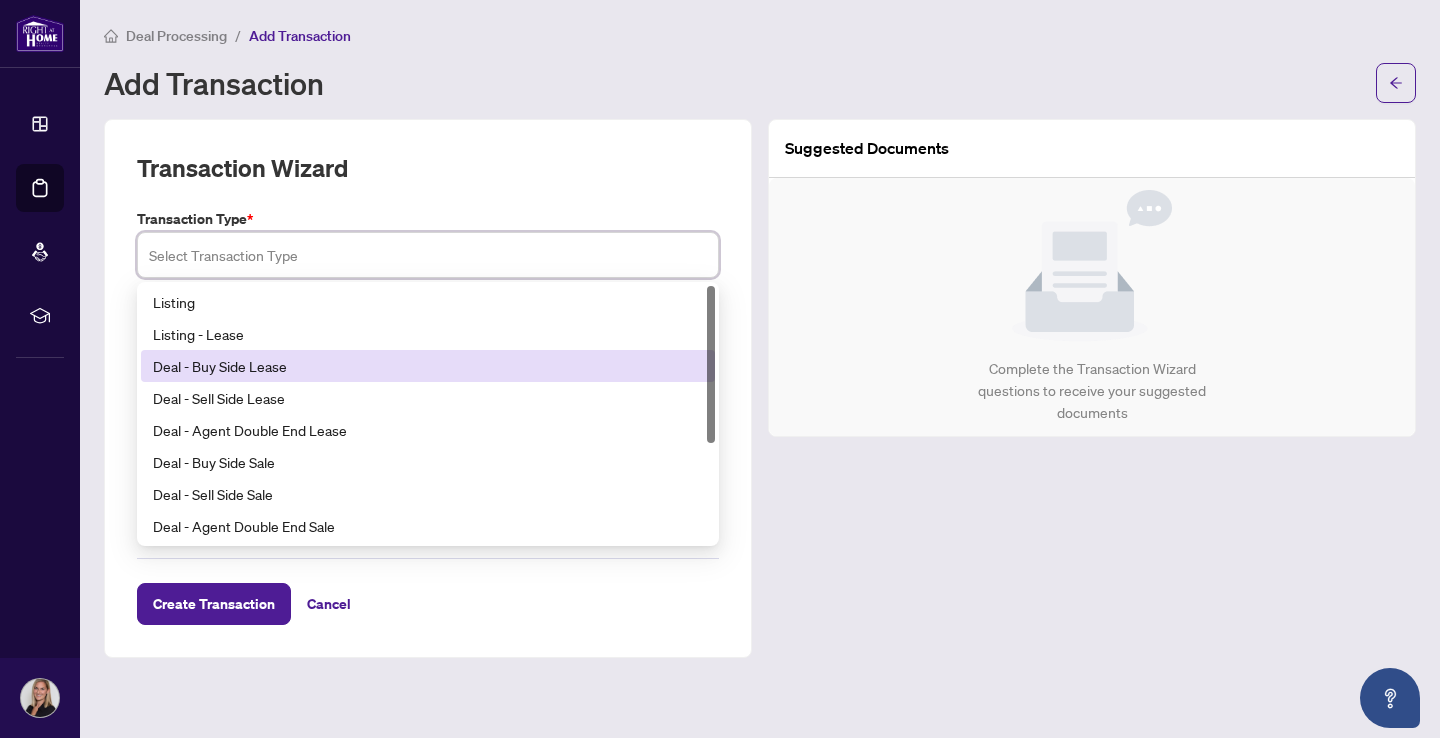 click on "Deal - Buy Side Lease" at bounding box center [428, 366] 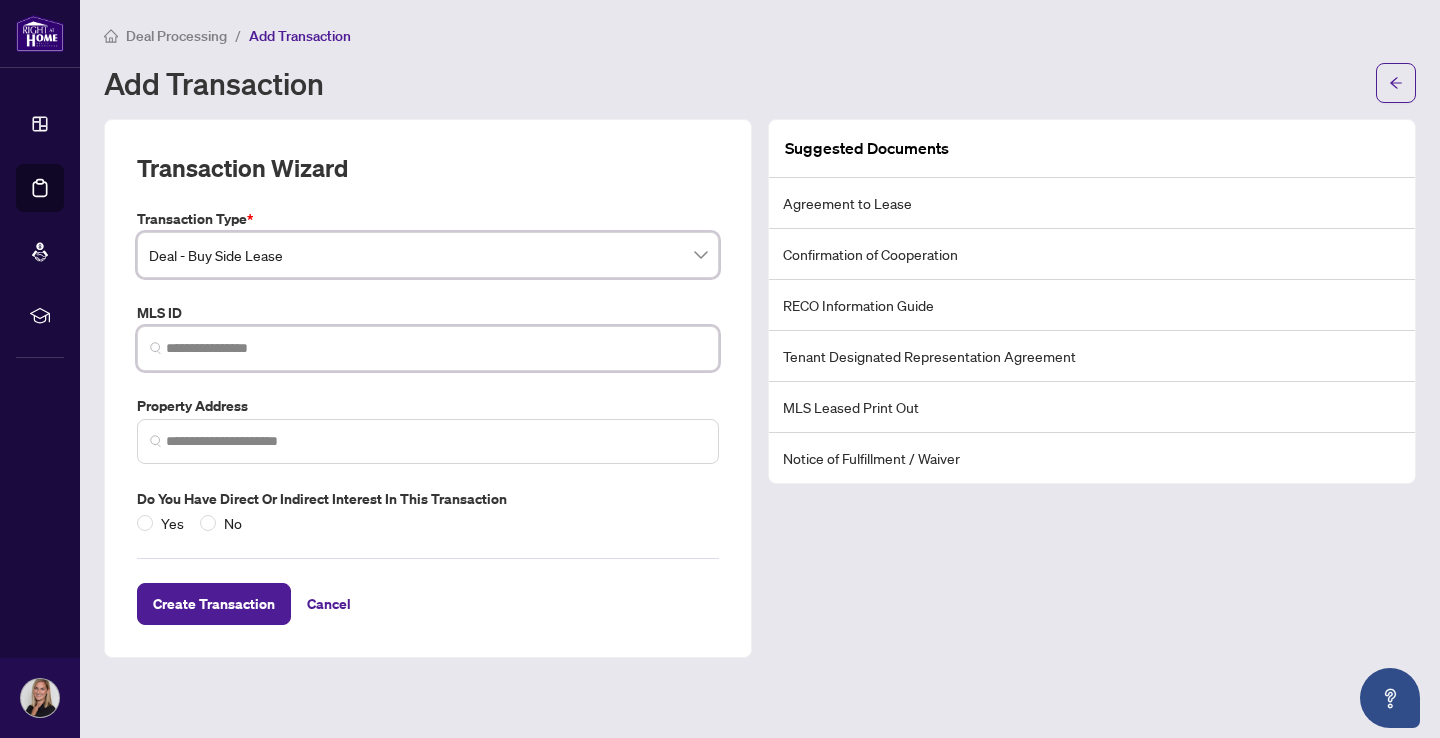 click at bounding box center (436, 348) 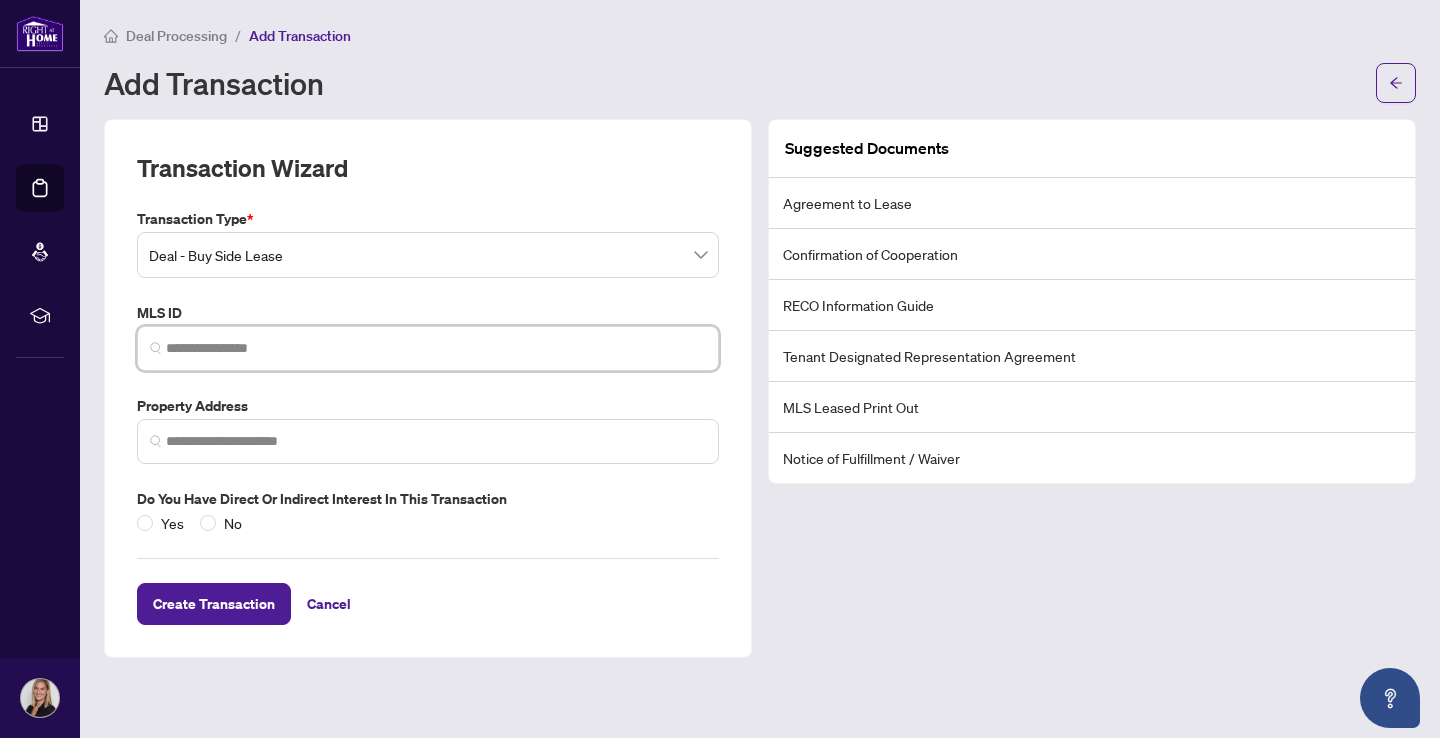 paste on "*********" 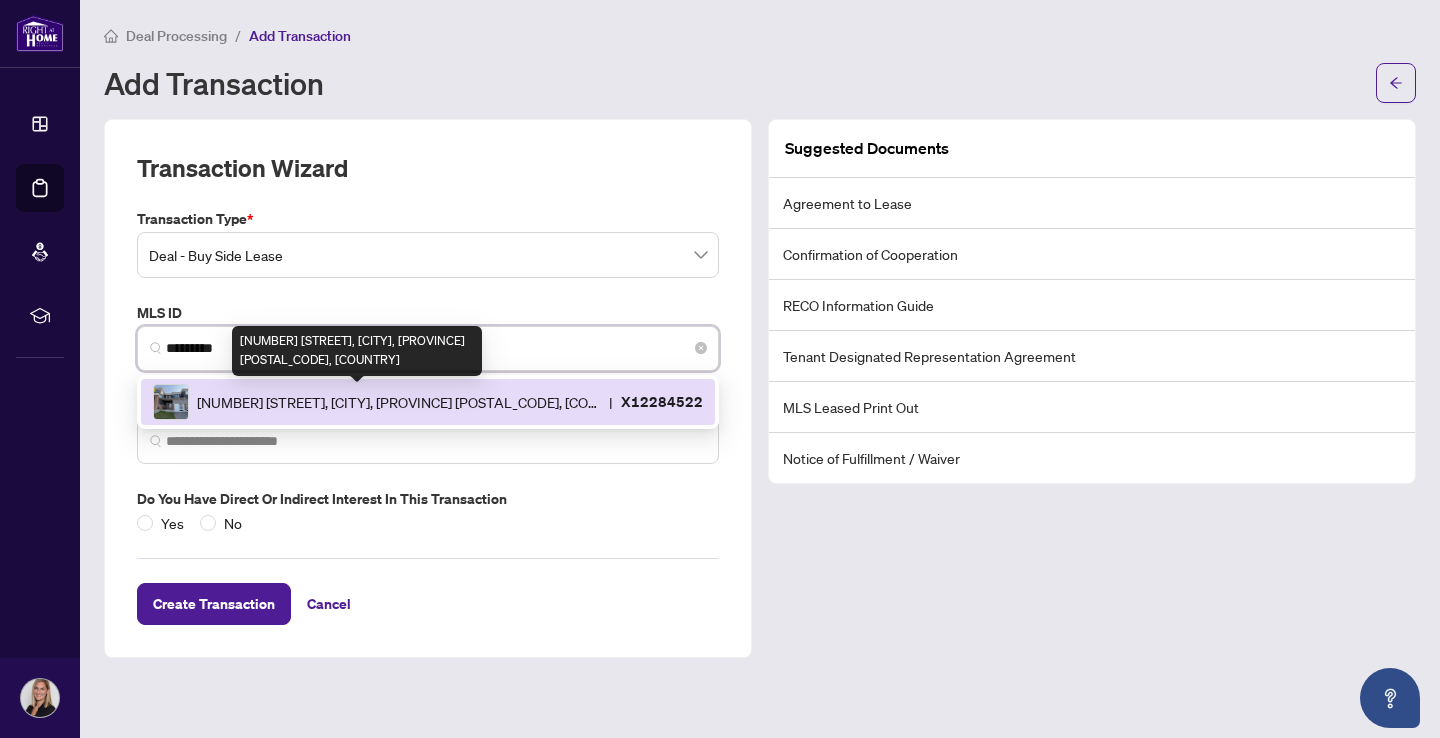 click on "[NUMBER] [STREET], [CITY], [PROVINCE] [POSTAL_CODE], [COUNTRY]" at bounding box center (399, 402) 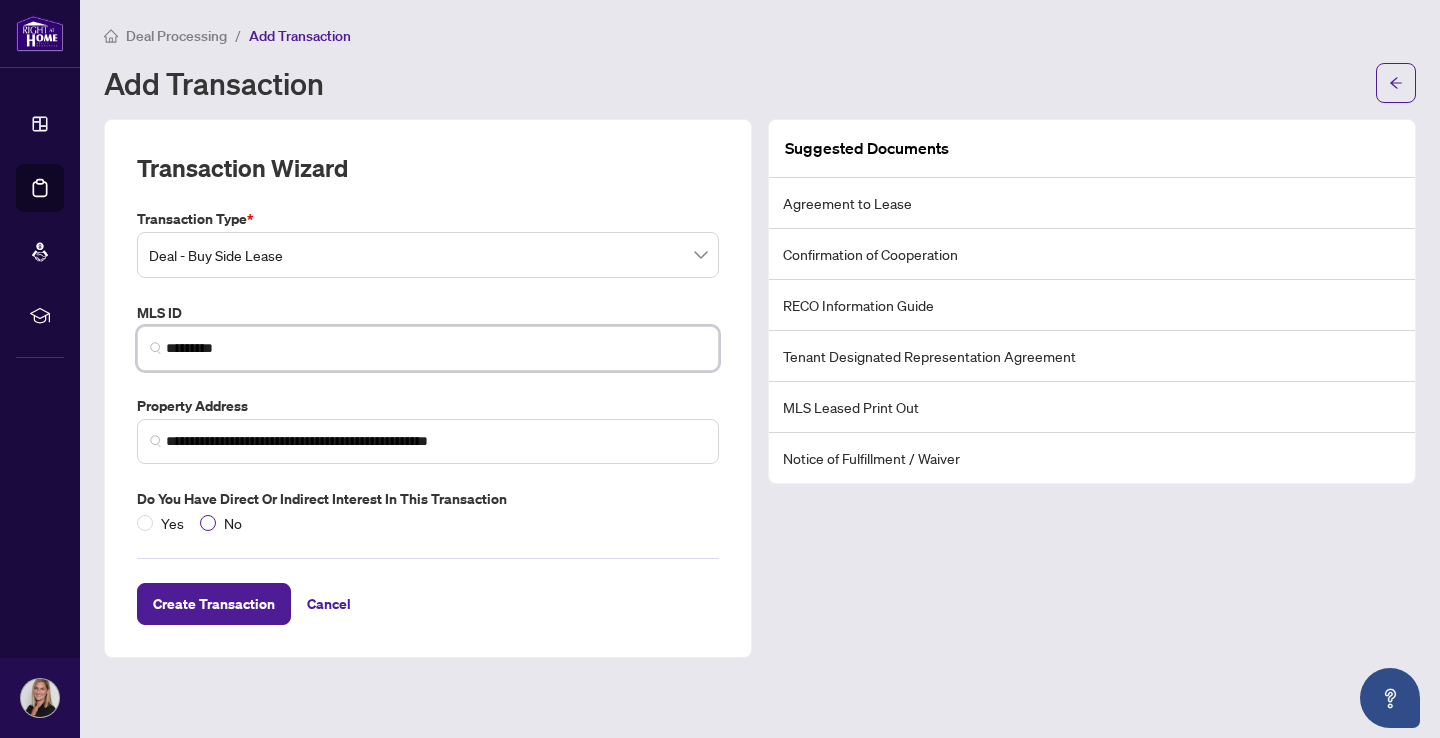 type on "*********" 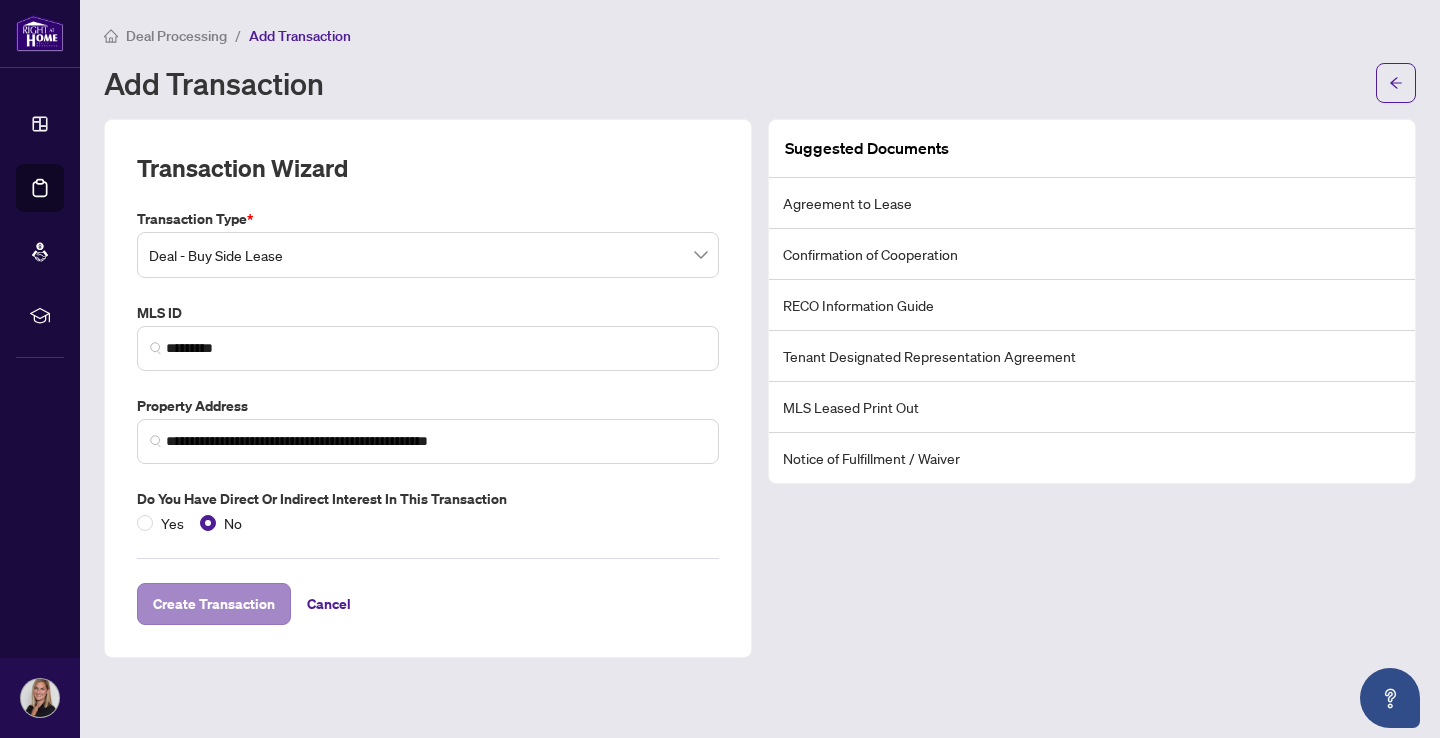 click on "Create Transaction" at bounding box center [214, 604] 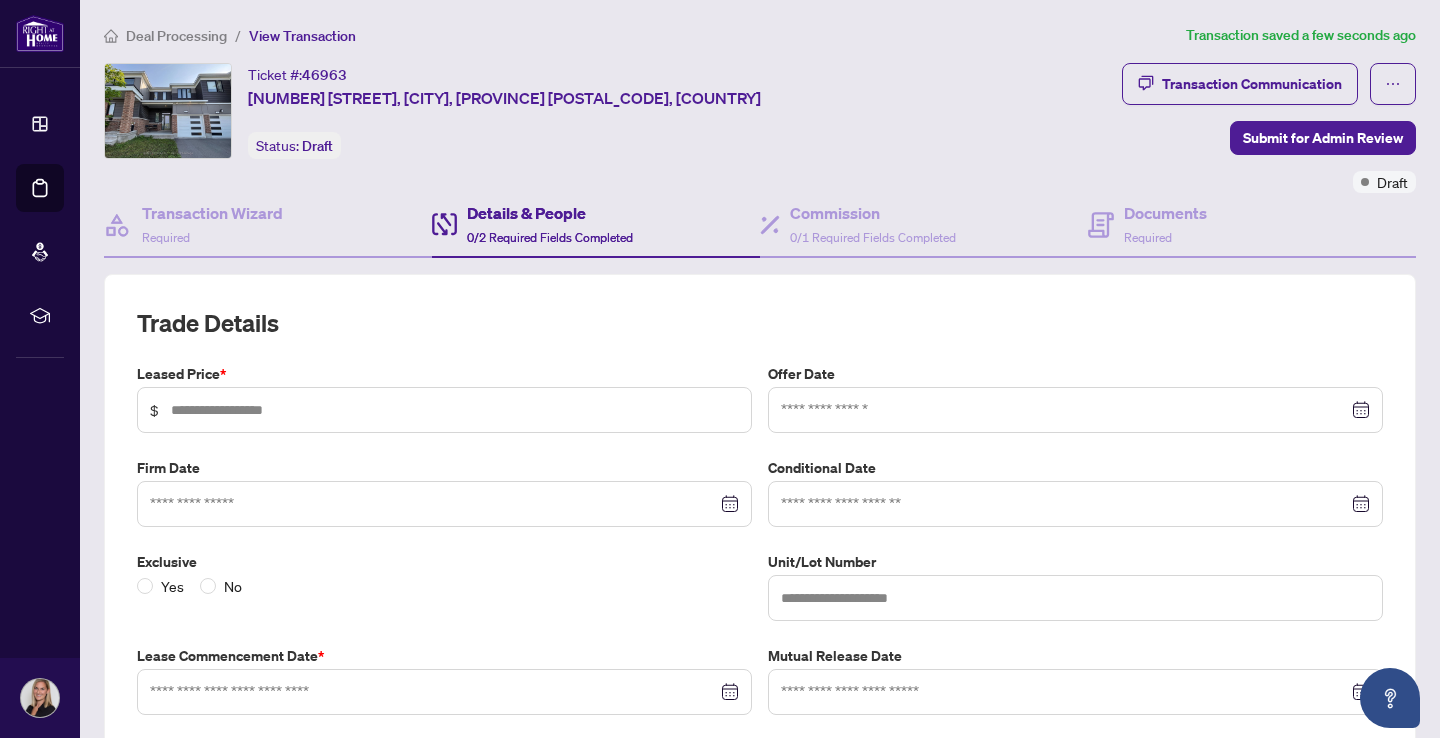 click on "$" at bounding box center (444, 410) 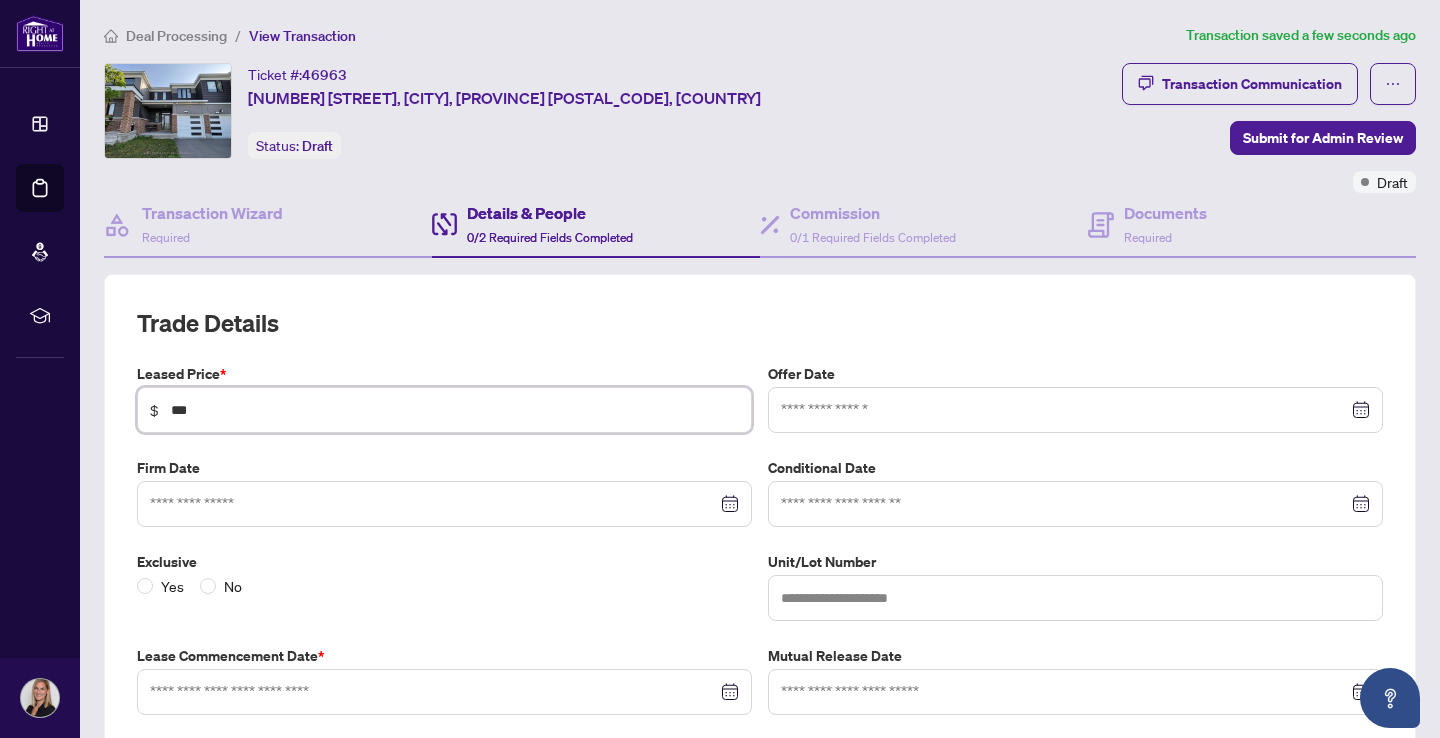 type on "*****" 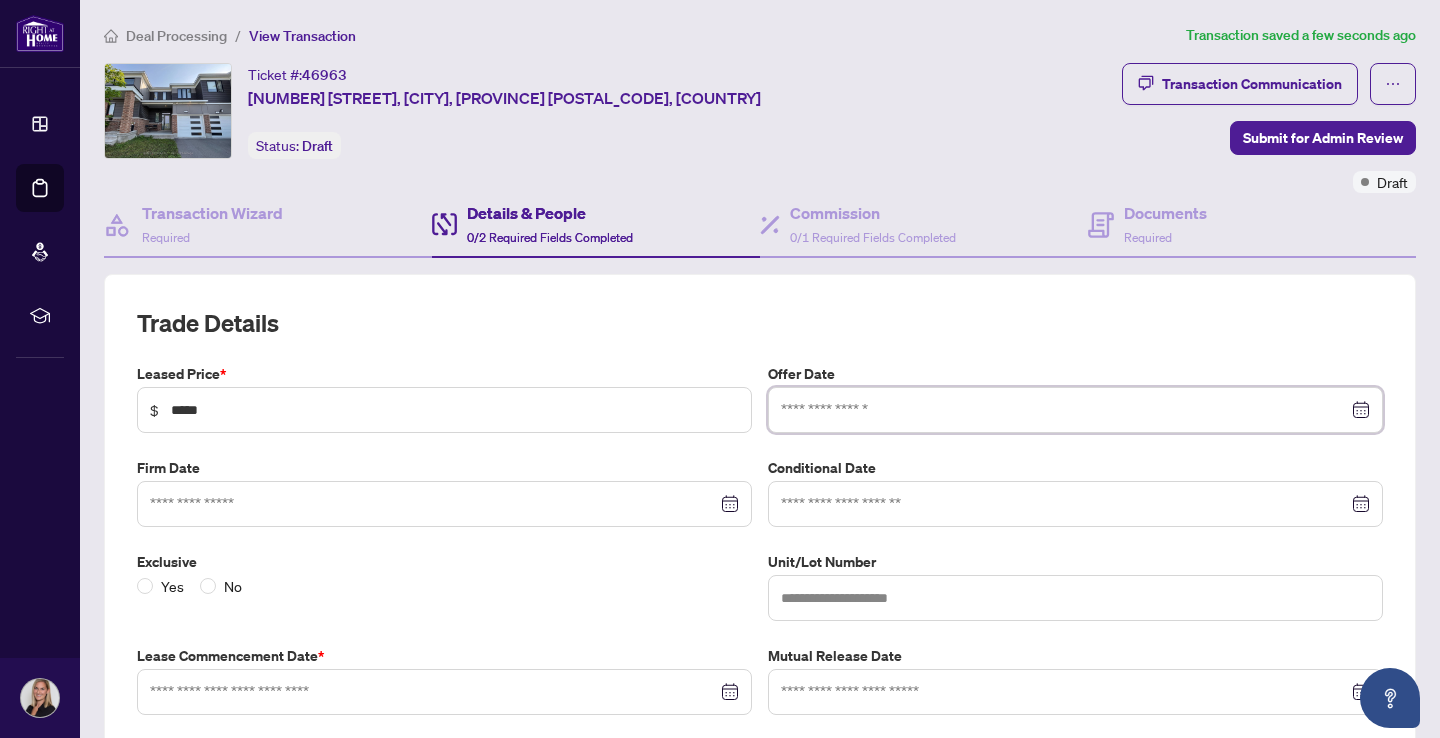 click at bounding box center [1064, 410] 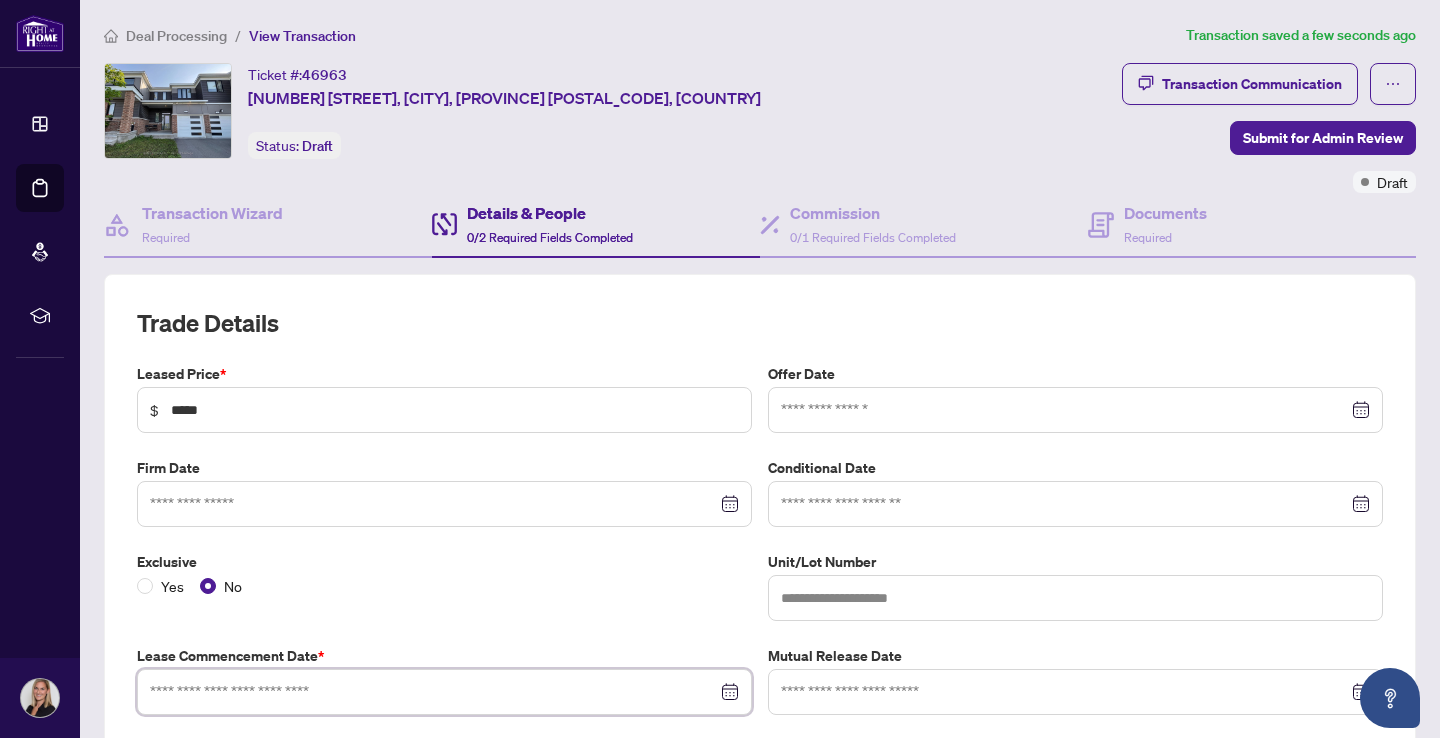 click at bounding box center [433, 692] 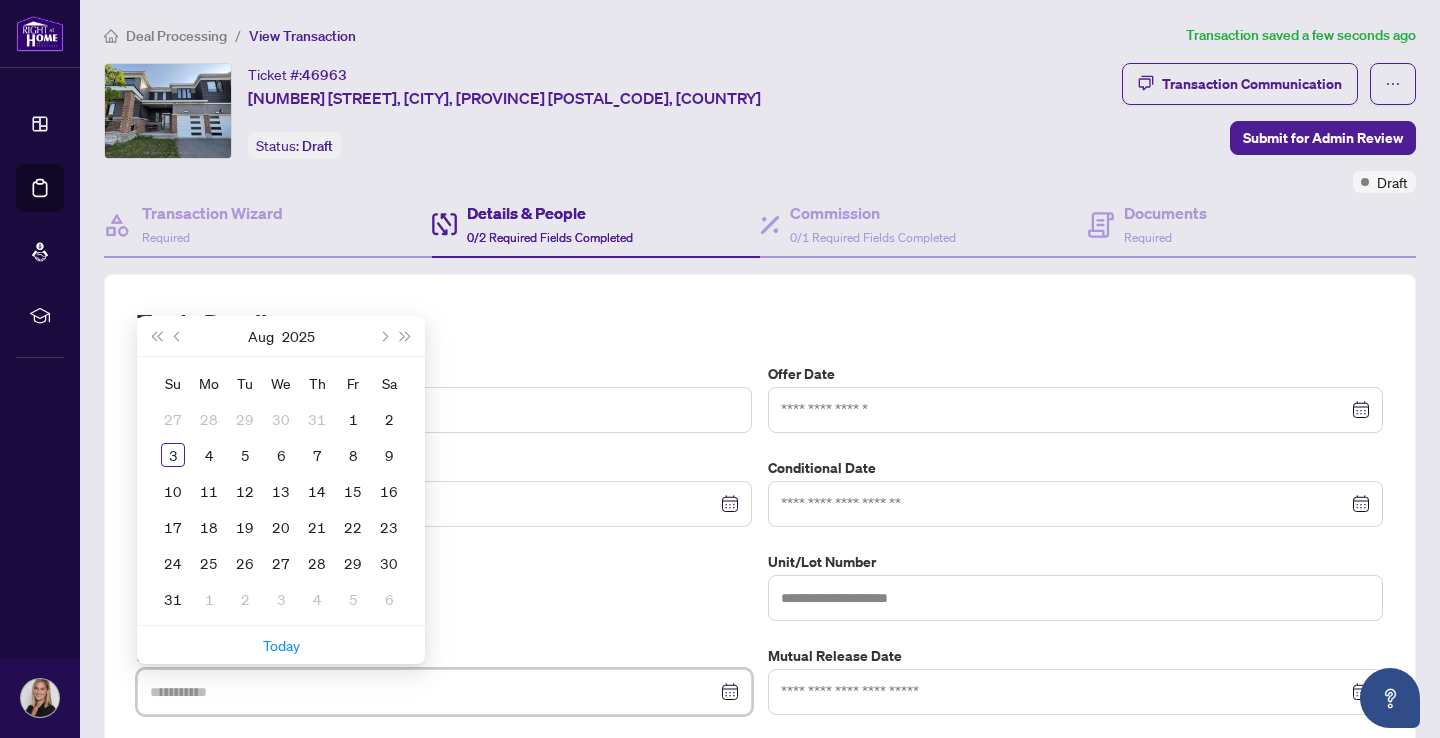 type on "**********" 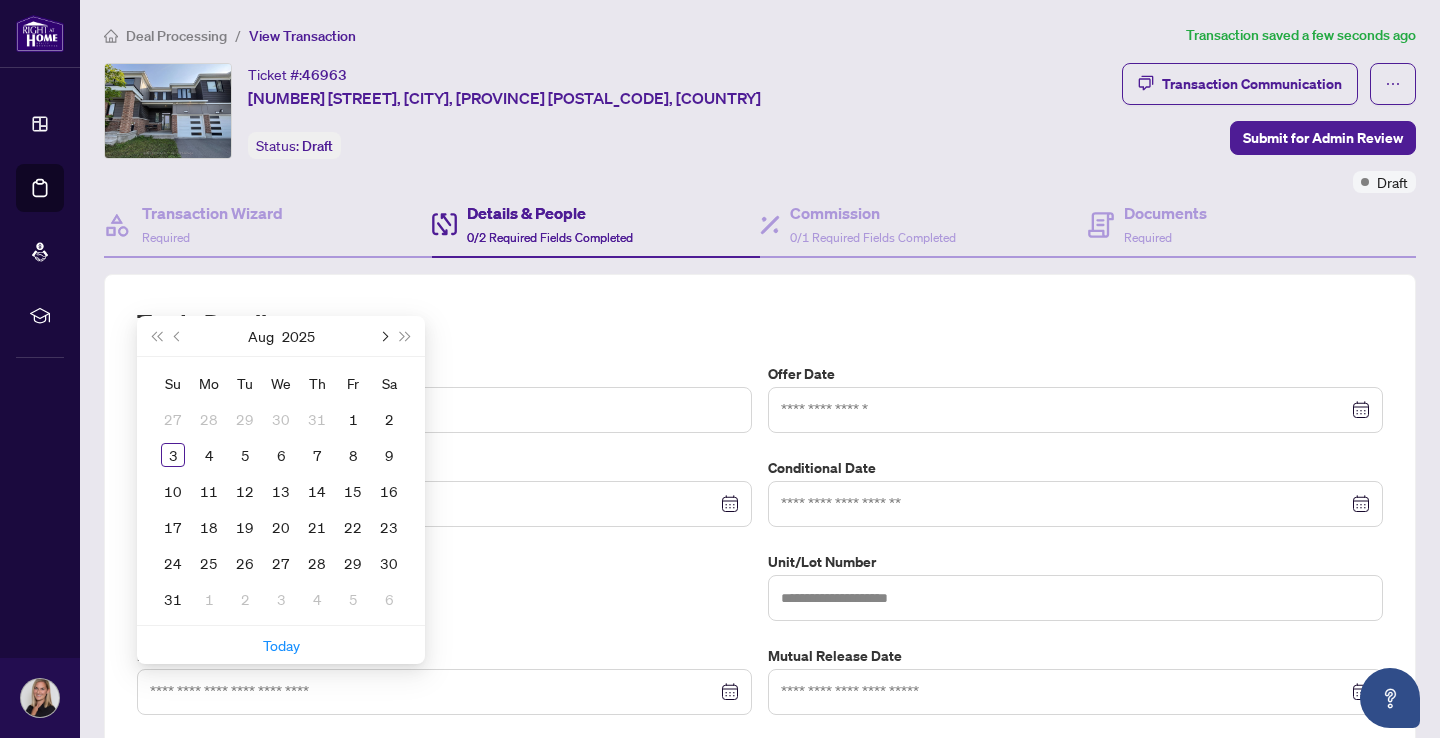 click at bounding box center [383, 336] 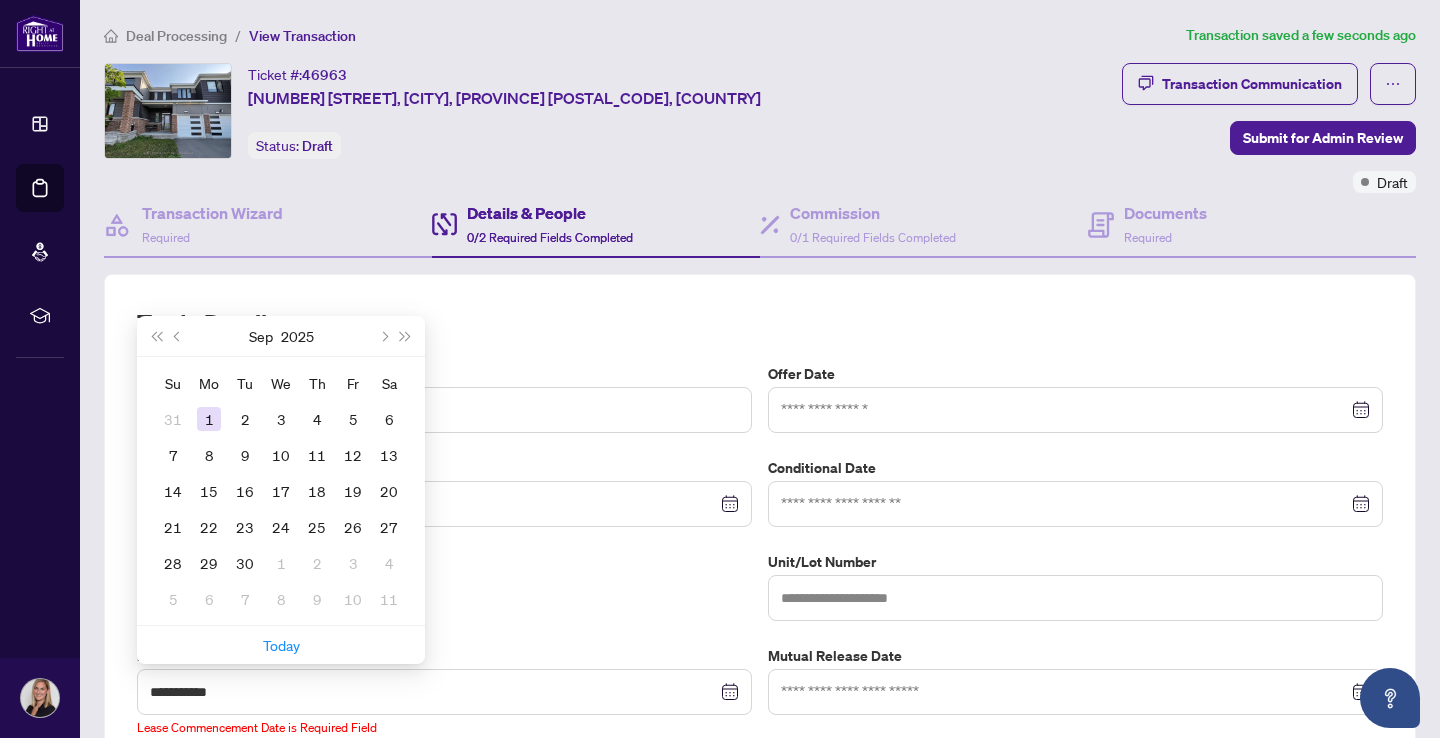 type on "**********" 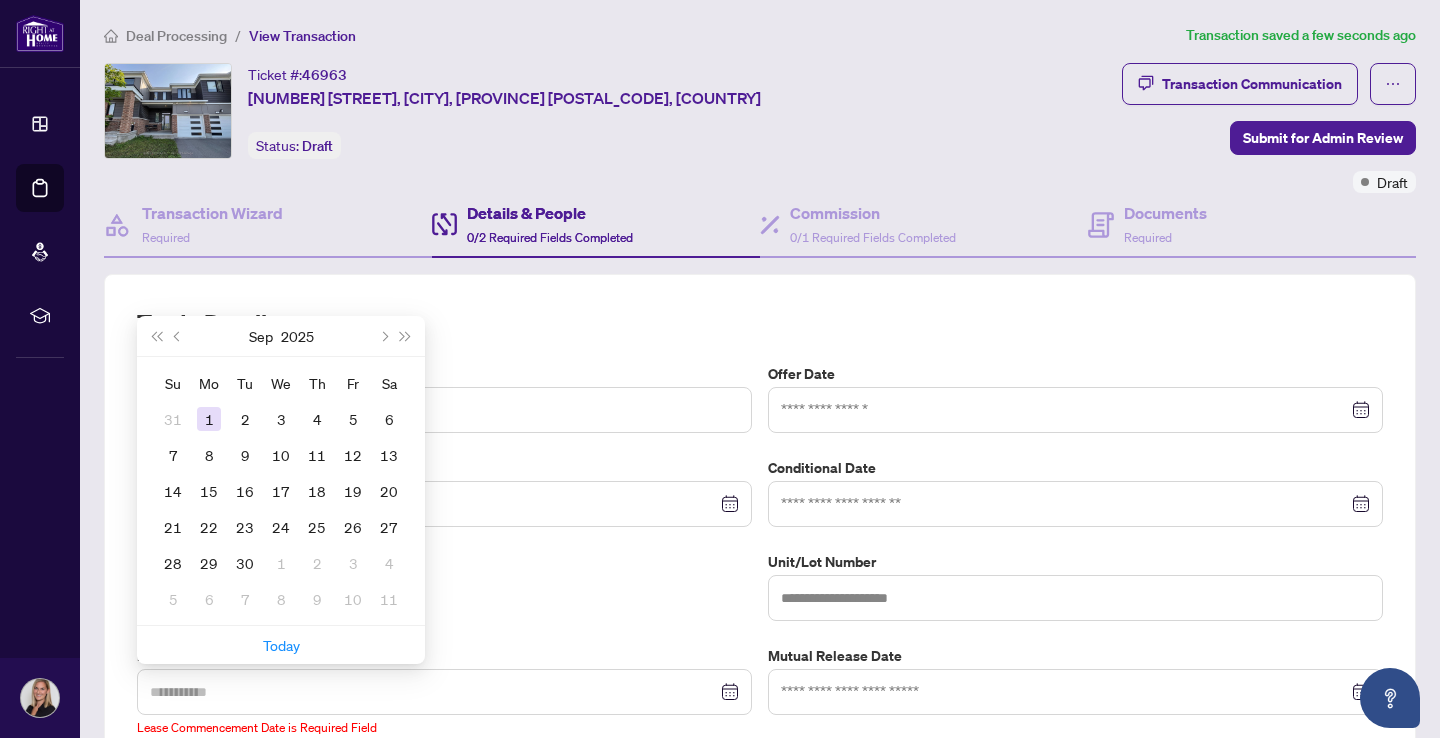 click on "1" at bounding box center [209, 419] 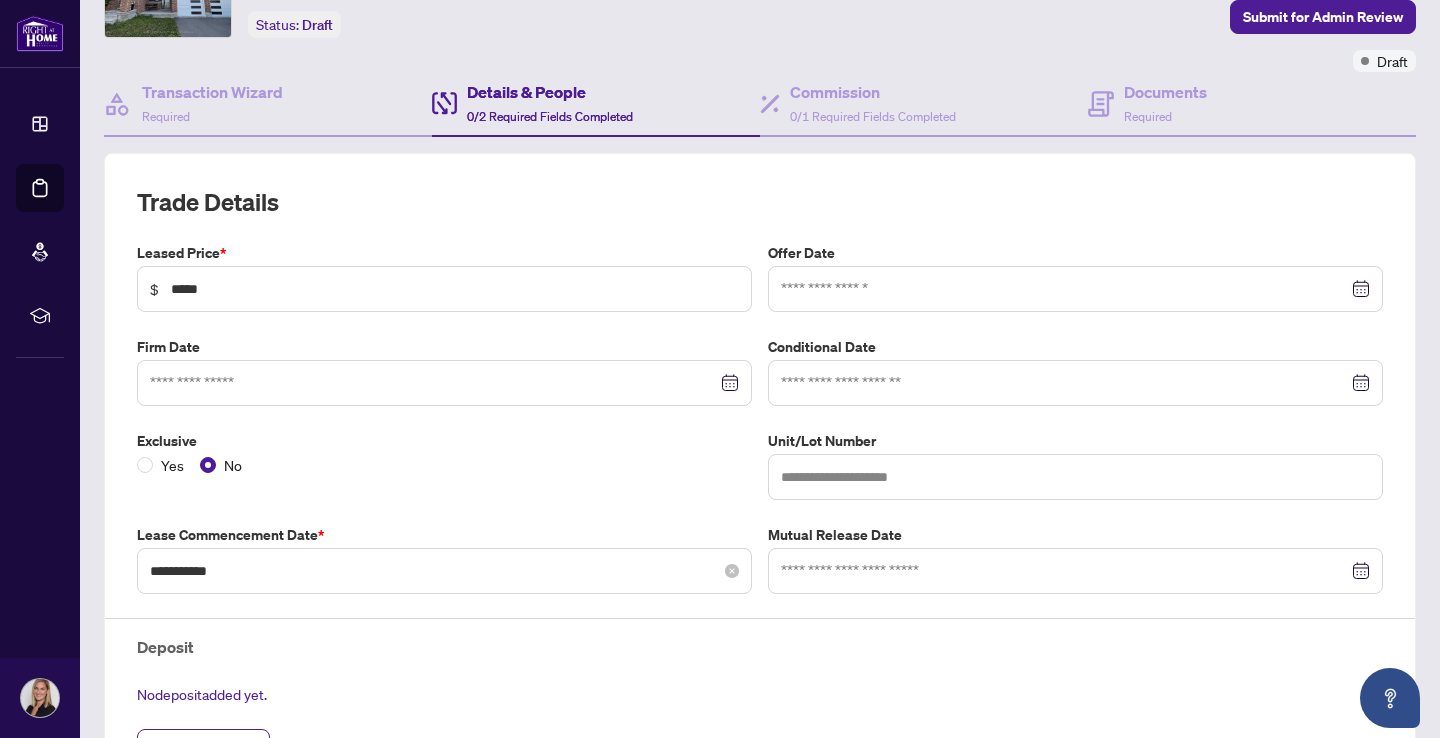 scroll, scrollTop: 114, scrollLeft: 0, axis: vertical 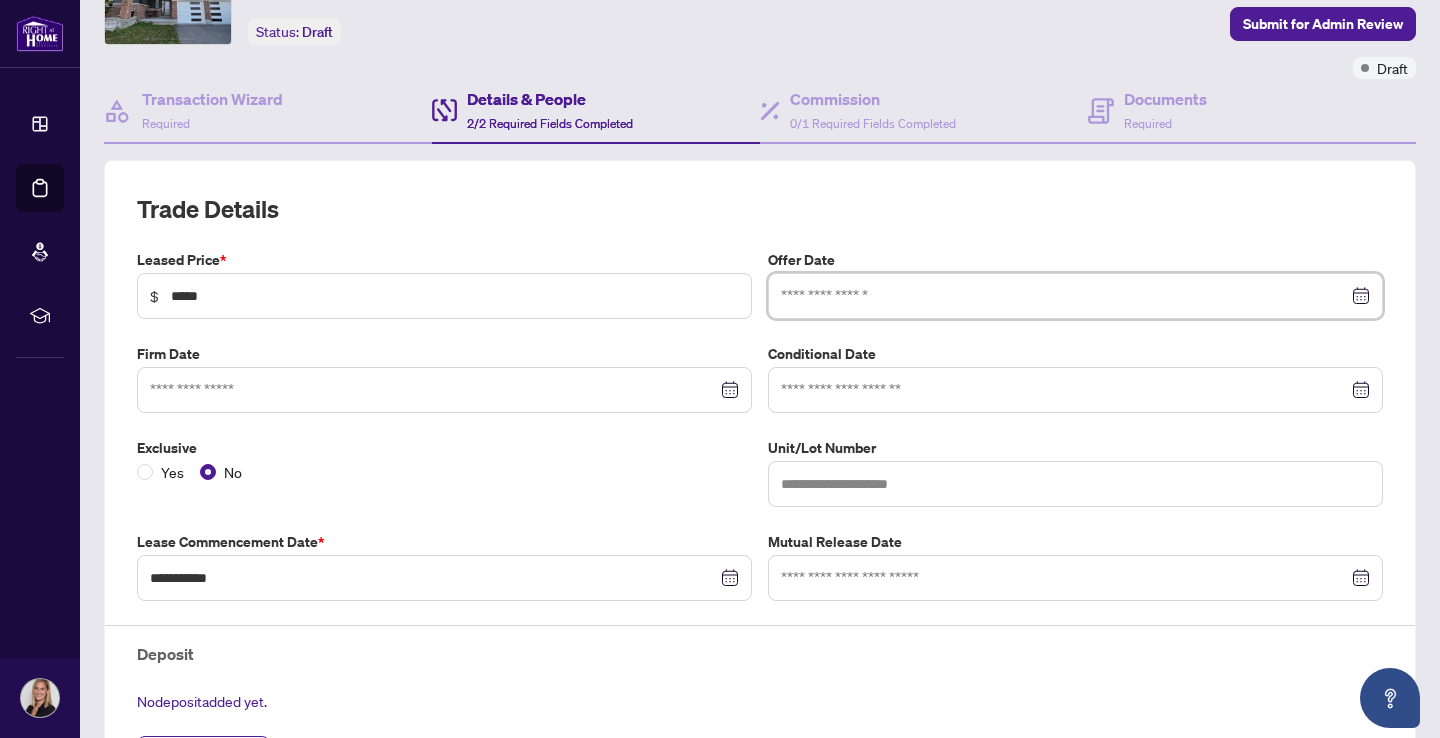 click at bounding box center [1064, 296] 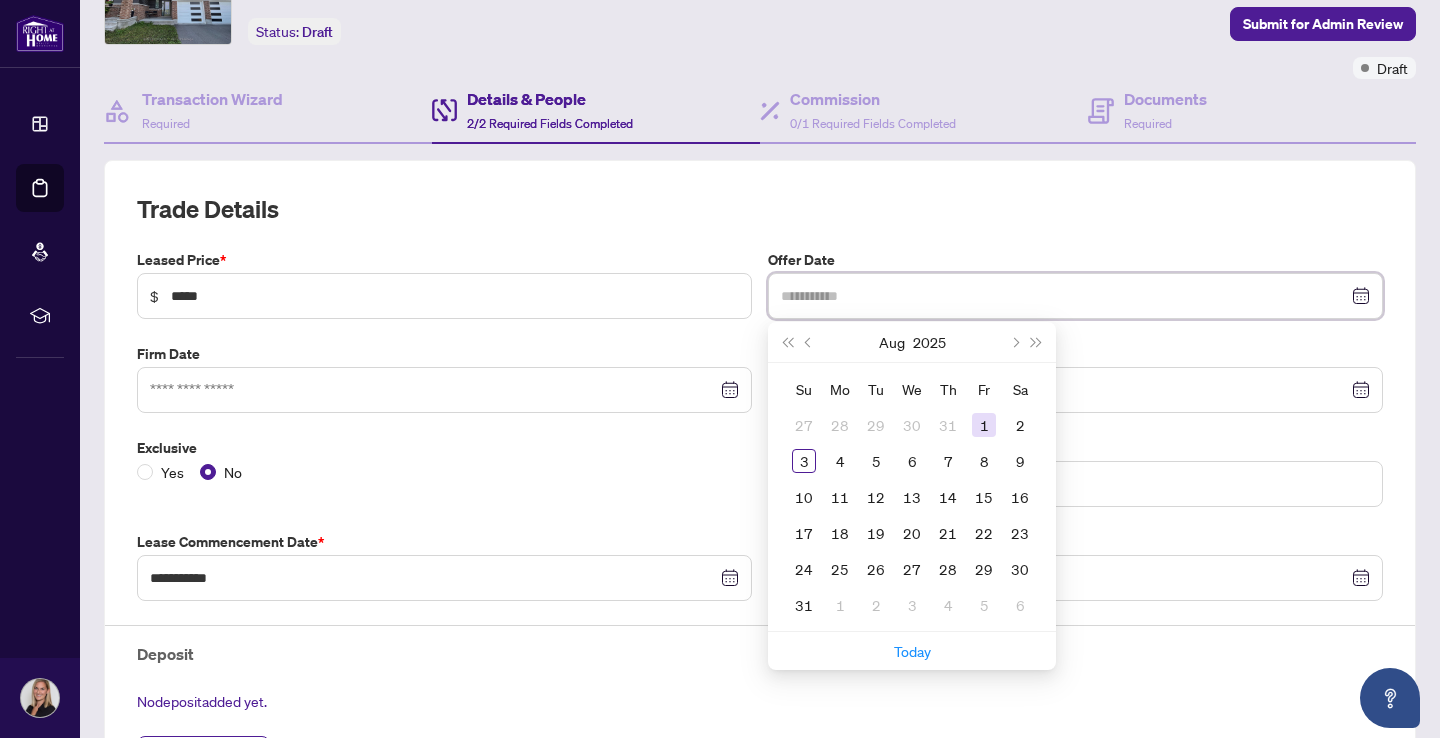 type on "**********" 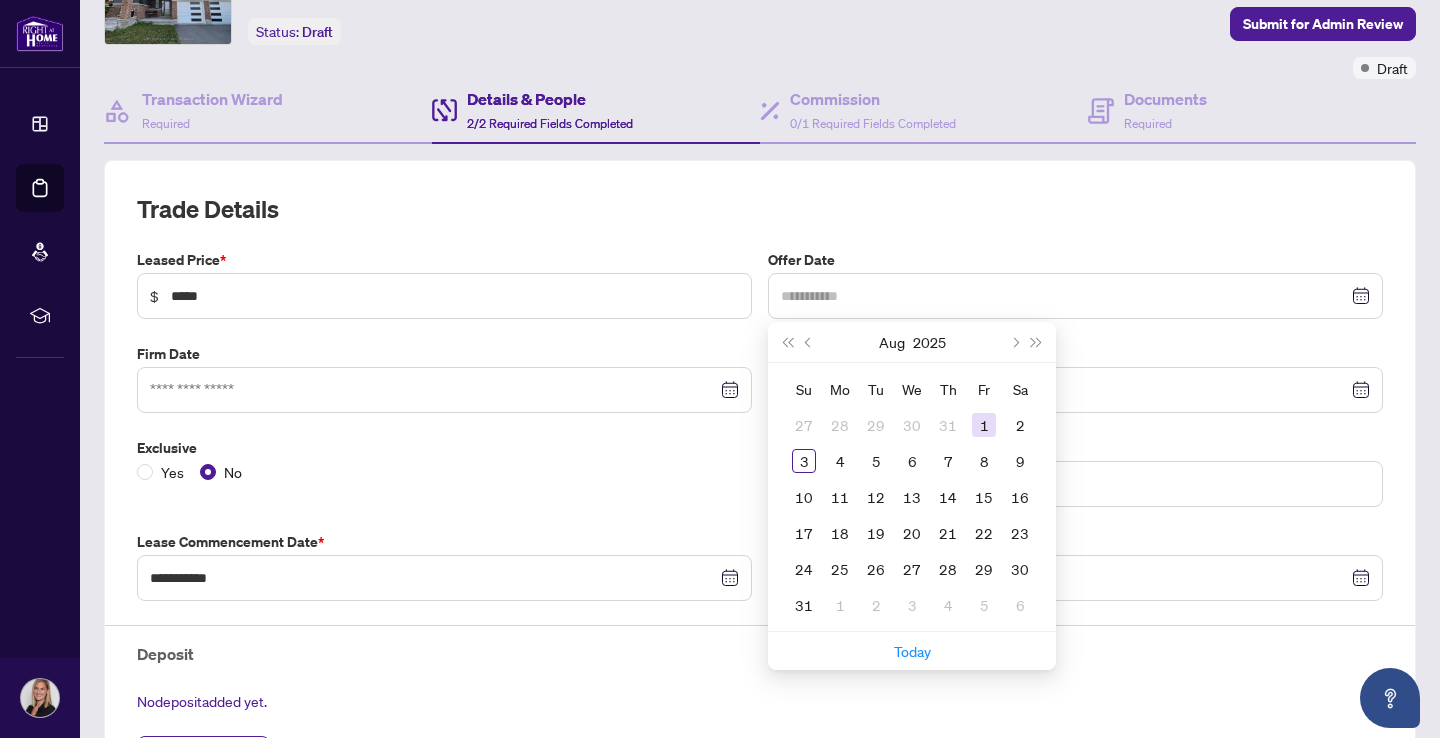 click on "1" at bounding box center [984, 425] 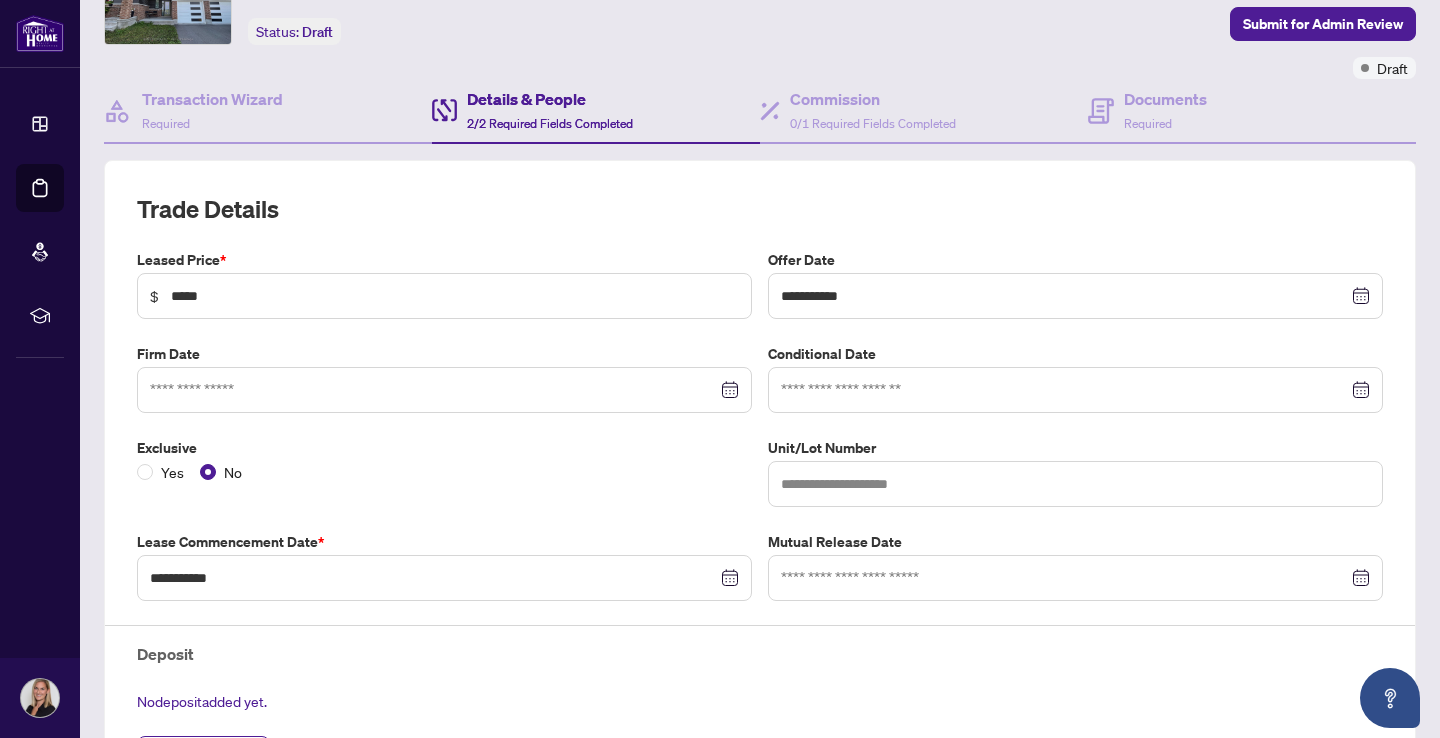 click at bounding box center [444, 390] 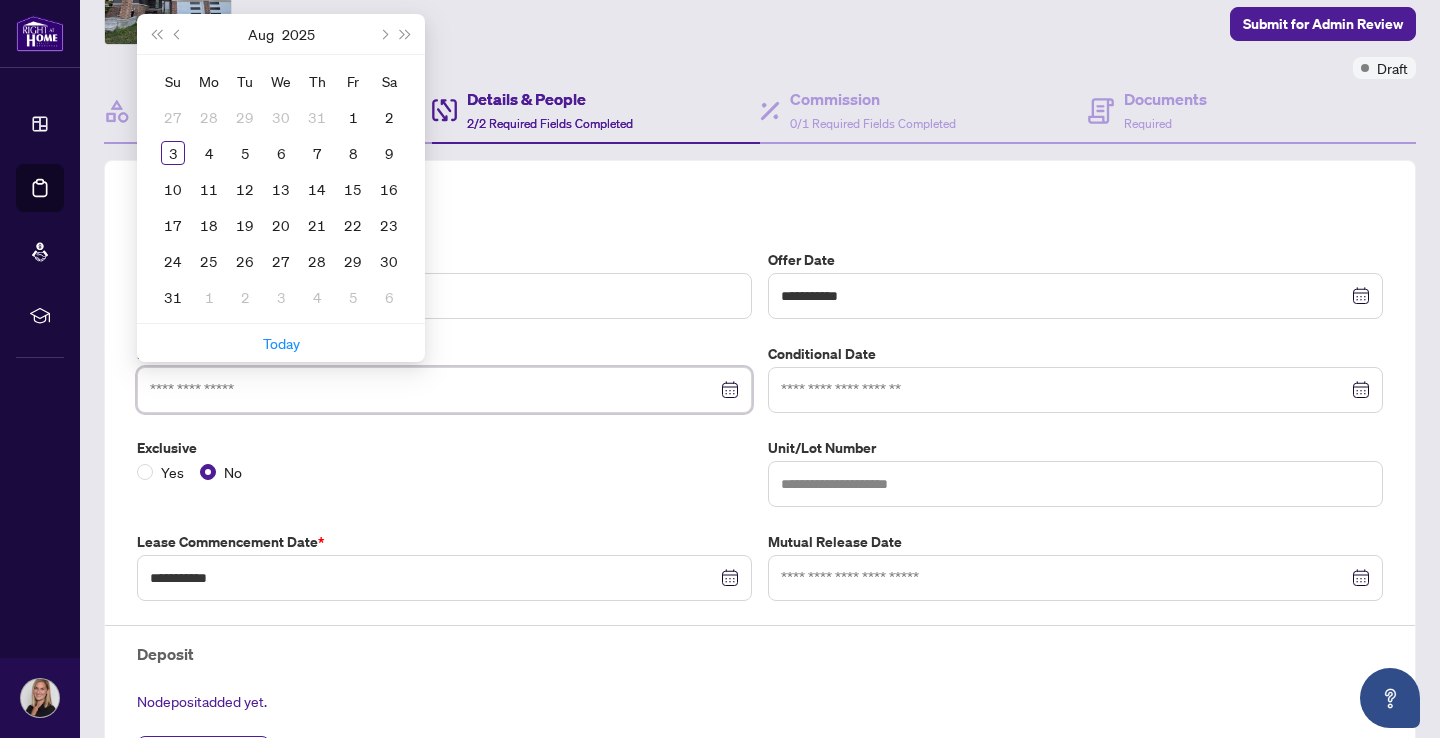 click at bounding box center (433, 390) 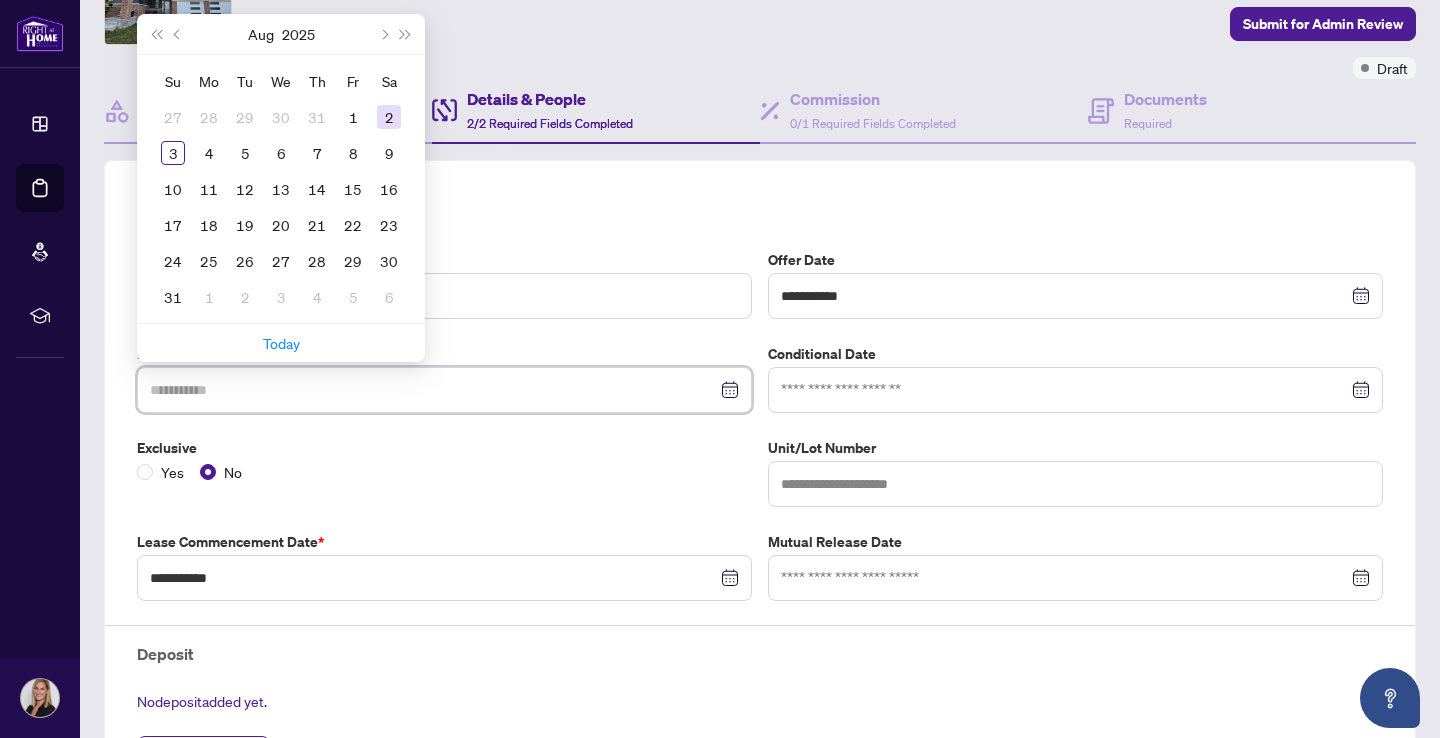 type on "**********" 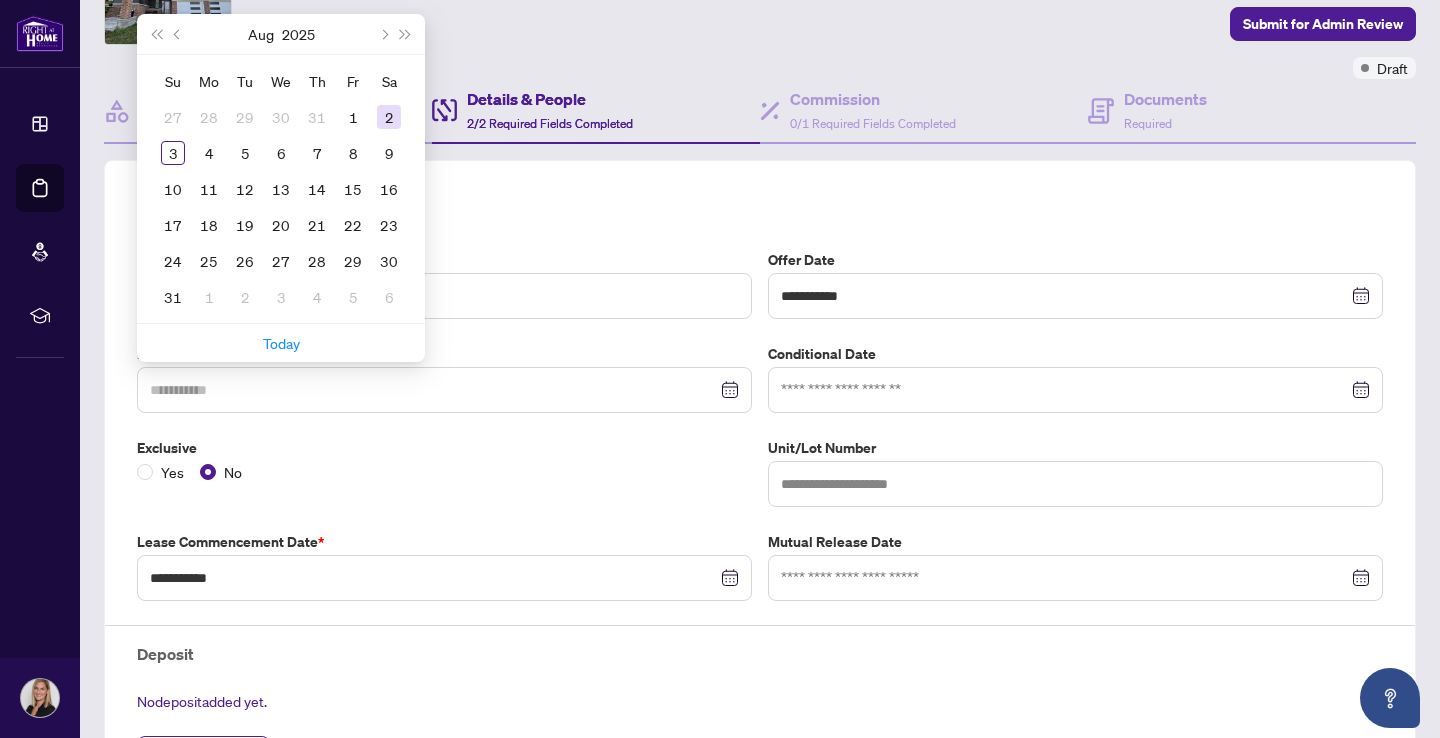 click on "2" at bounding box center [389, 117] 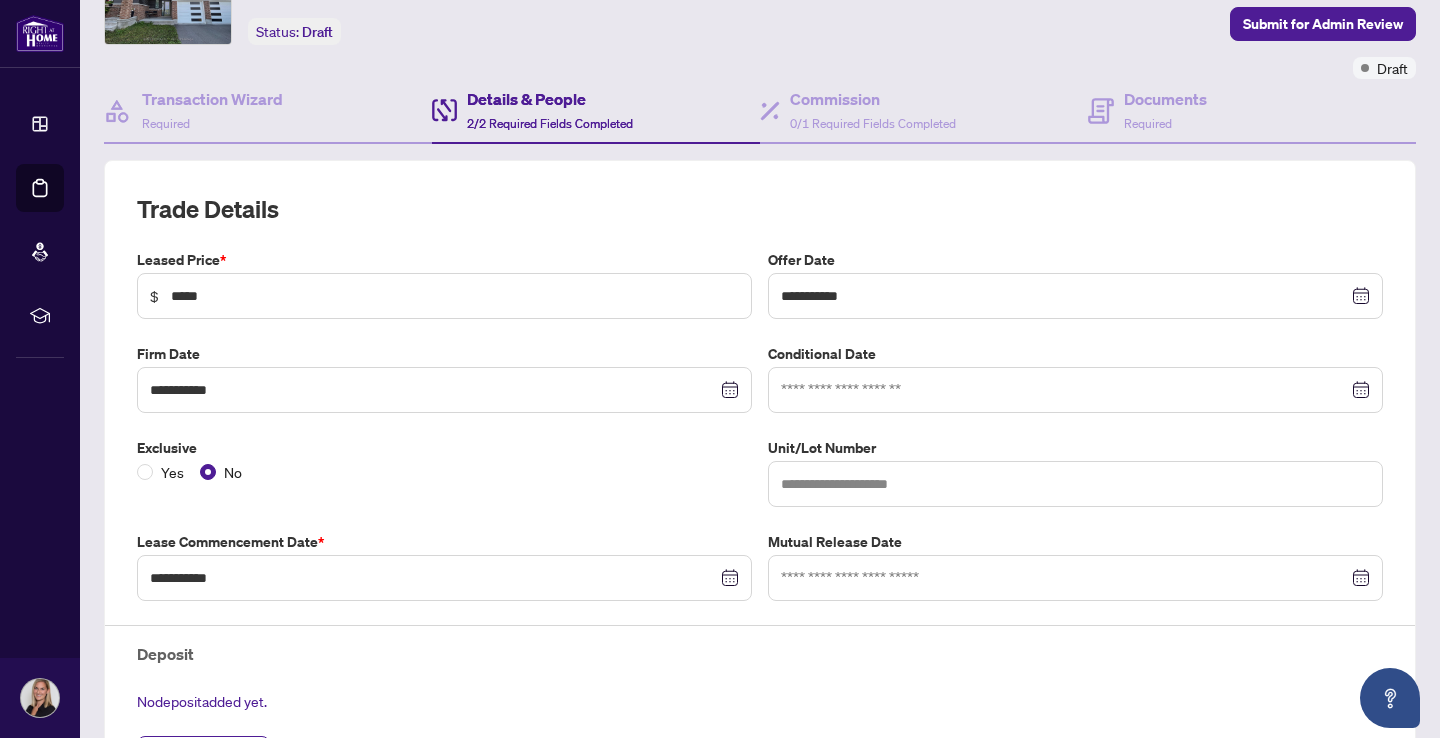 click on "Yes No" at bounding box center (444, 472) 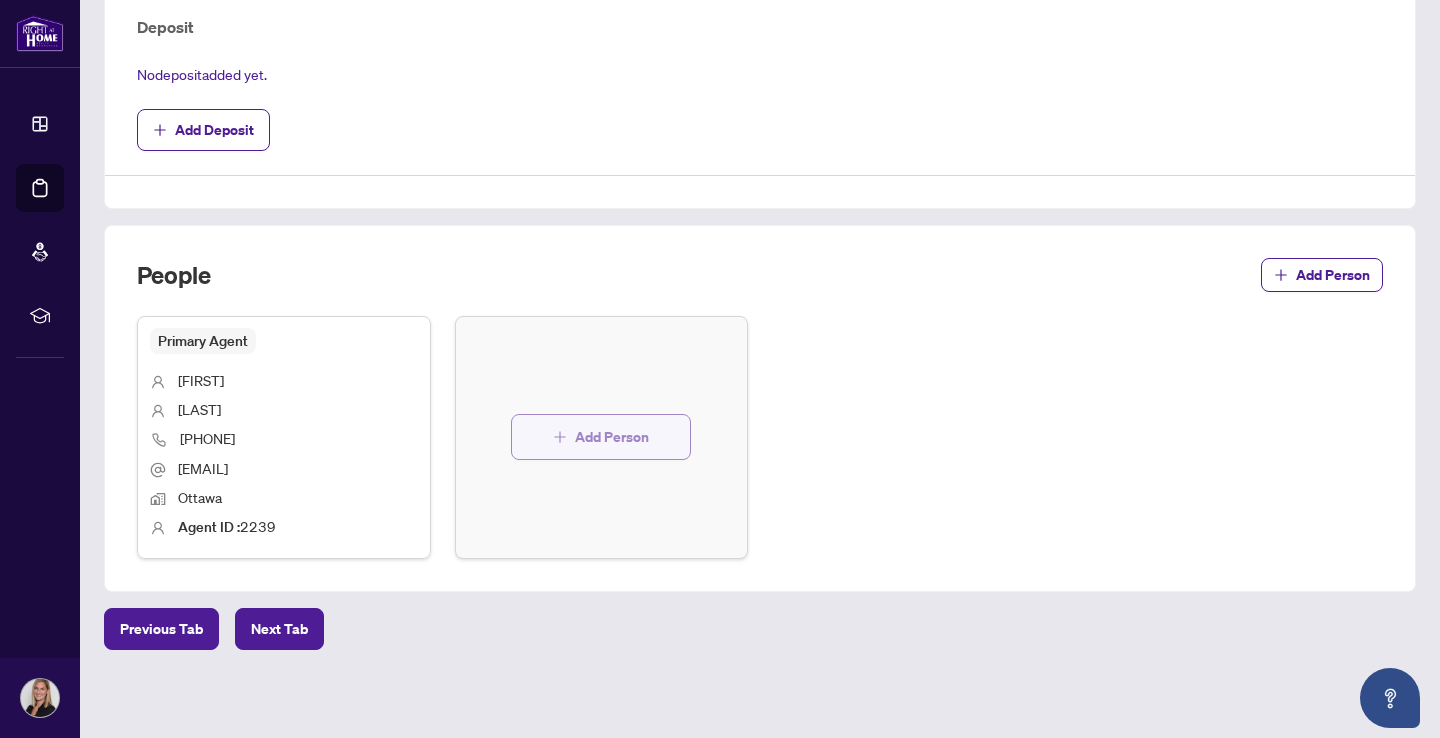 scroll, scrollTop: 740, scrollLeft: 0, axis: vertical 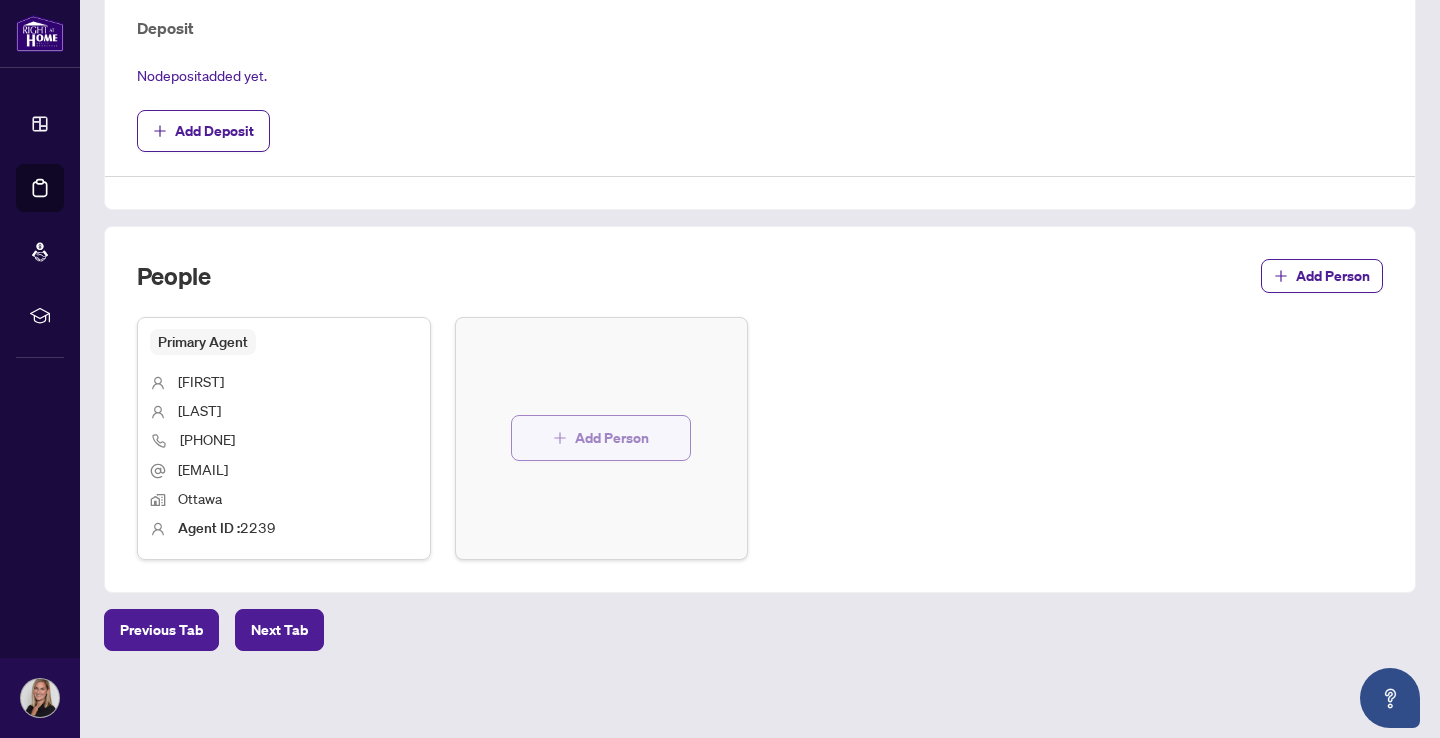 click on "Add Person" at bounding box center (612, 438) 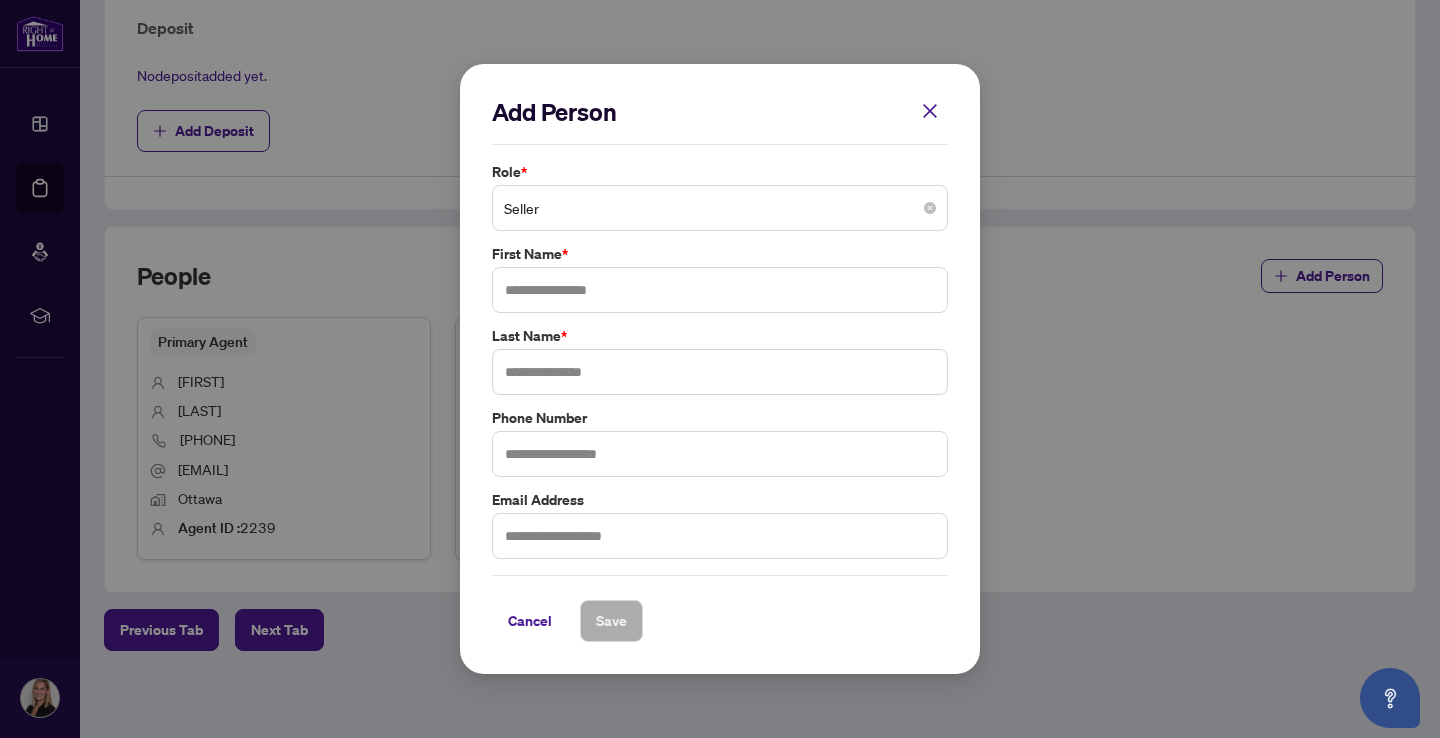 click on "Seller" at bounding box center [720, 208] 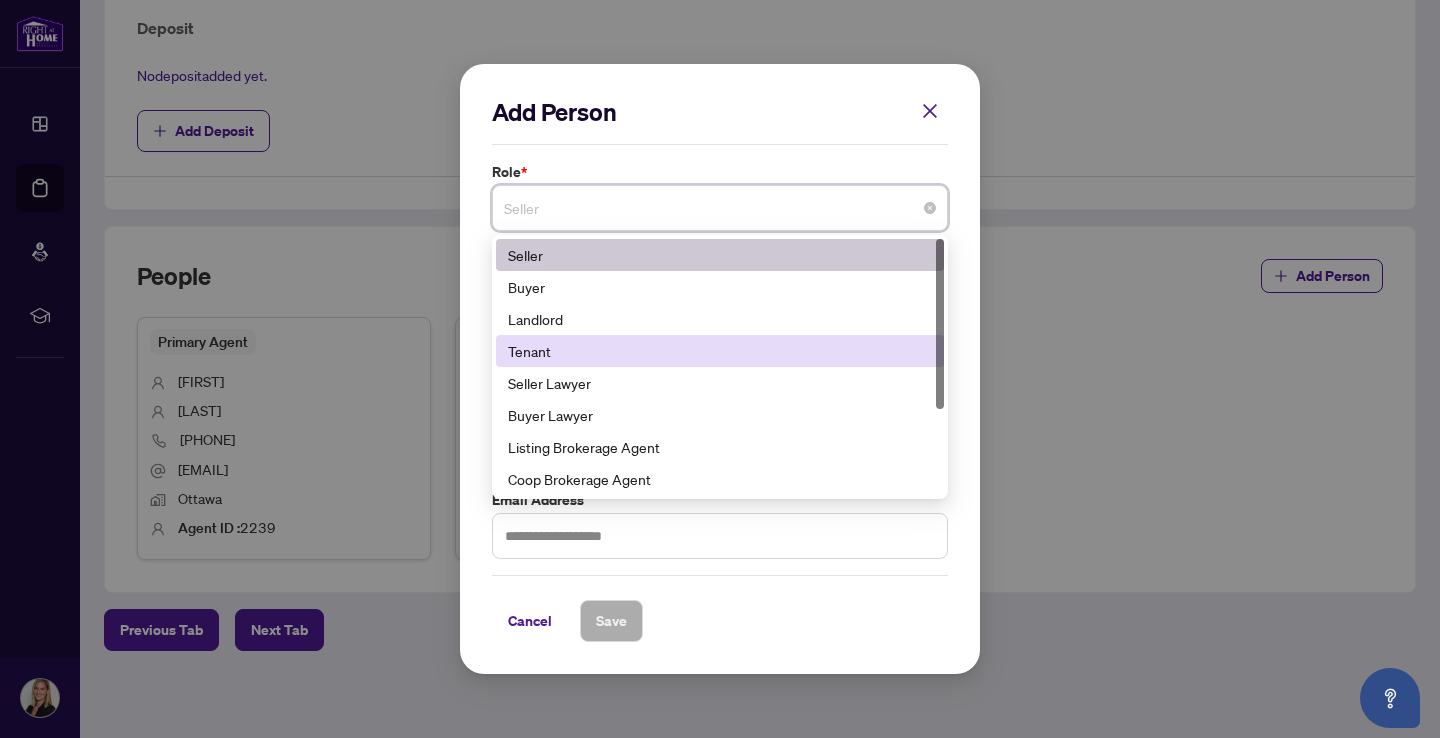 click on "Tenant" at bounding box center [720, 351] 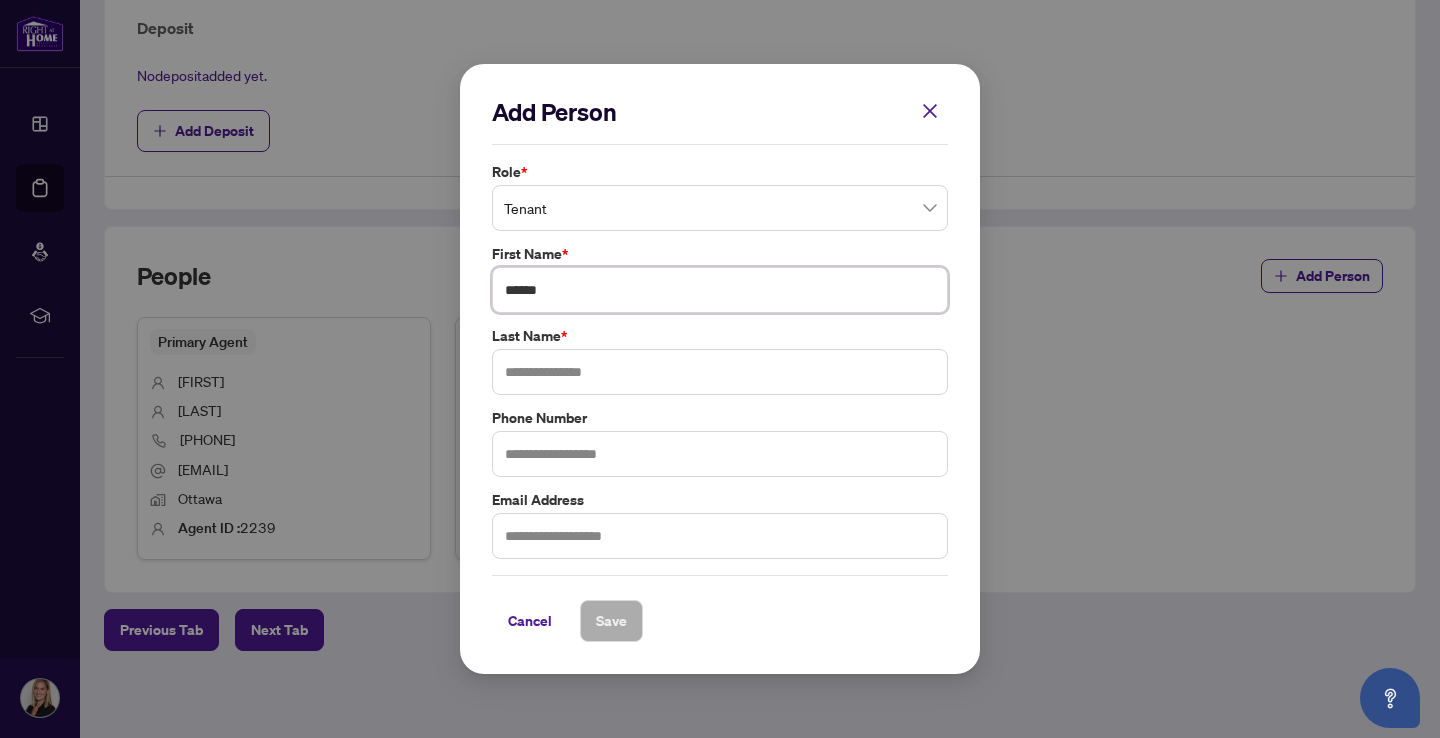 type on "******" 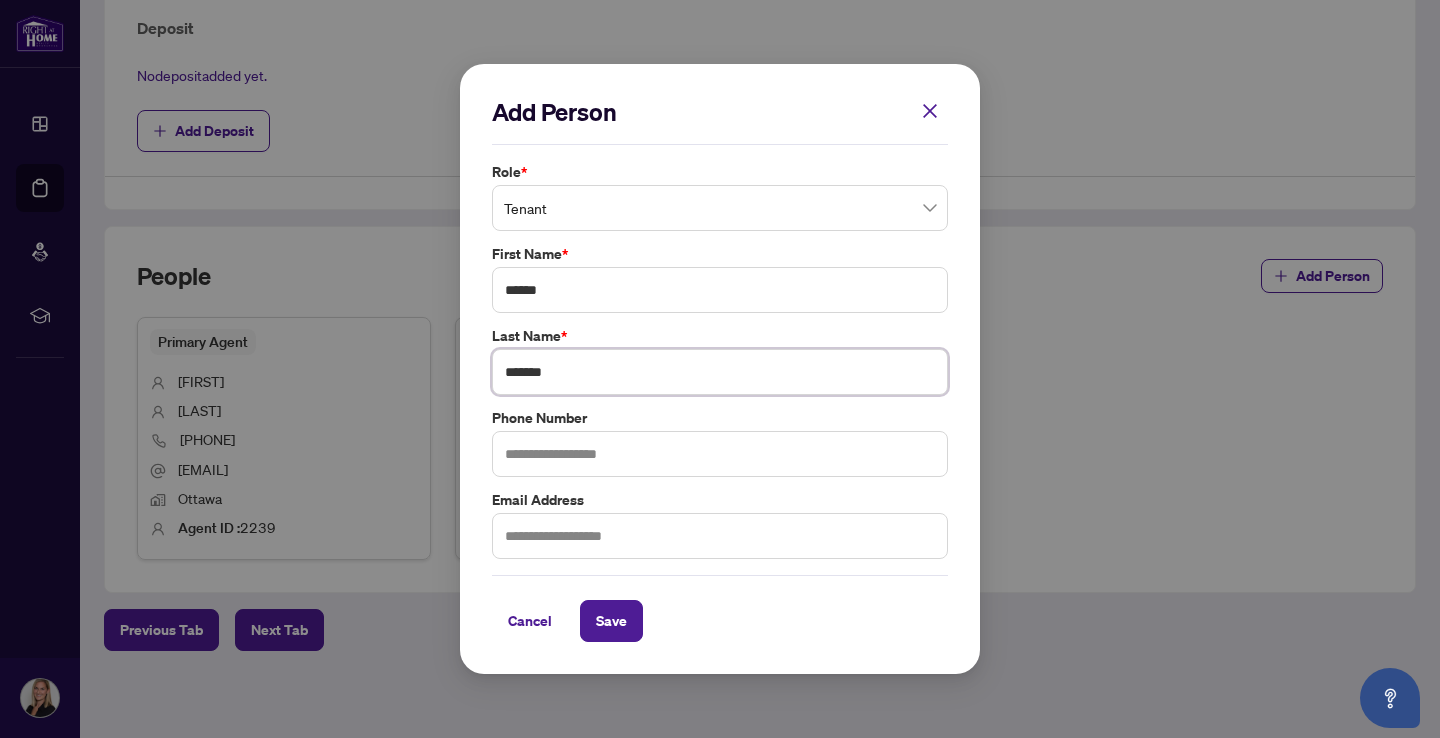 type on "*******" 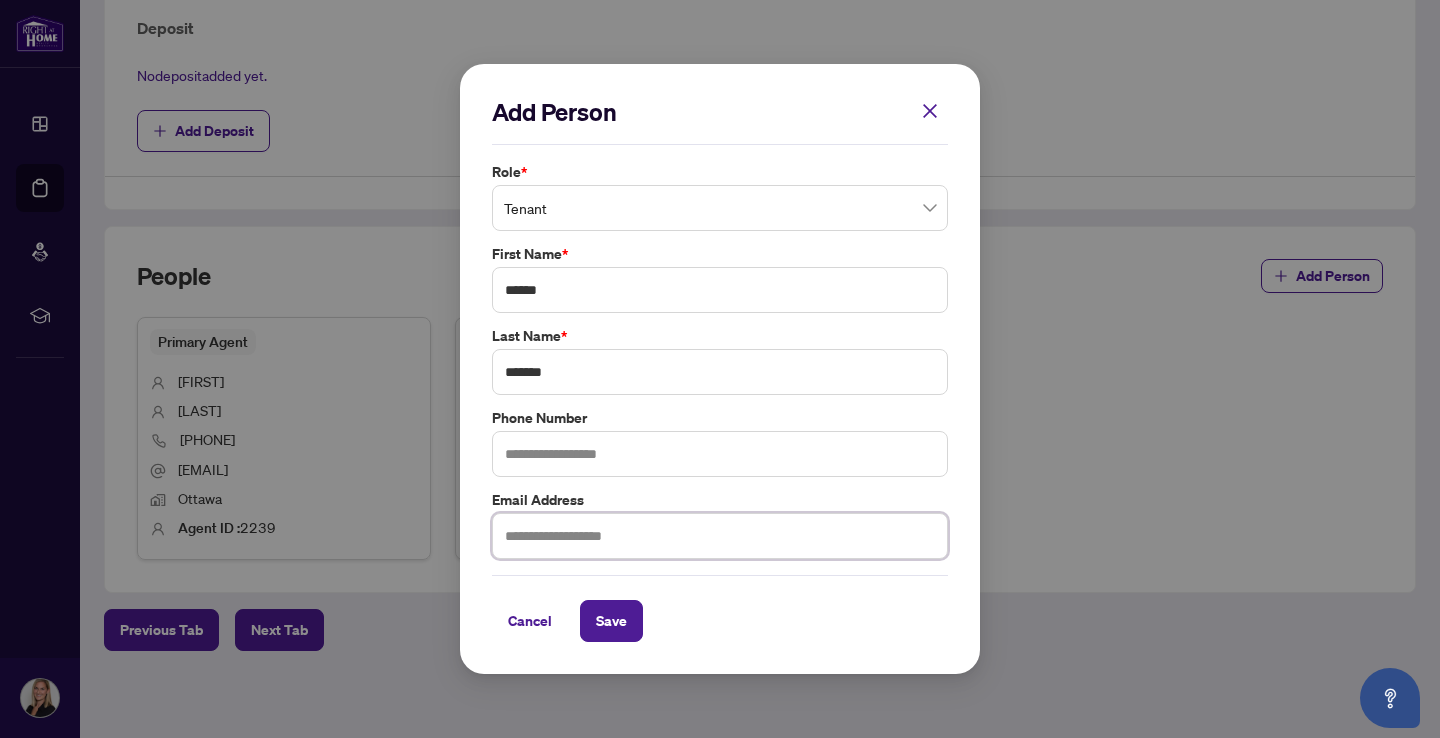 paste on "**********" 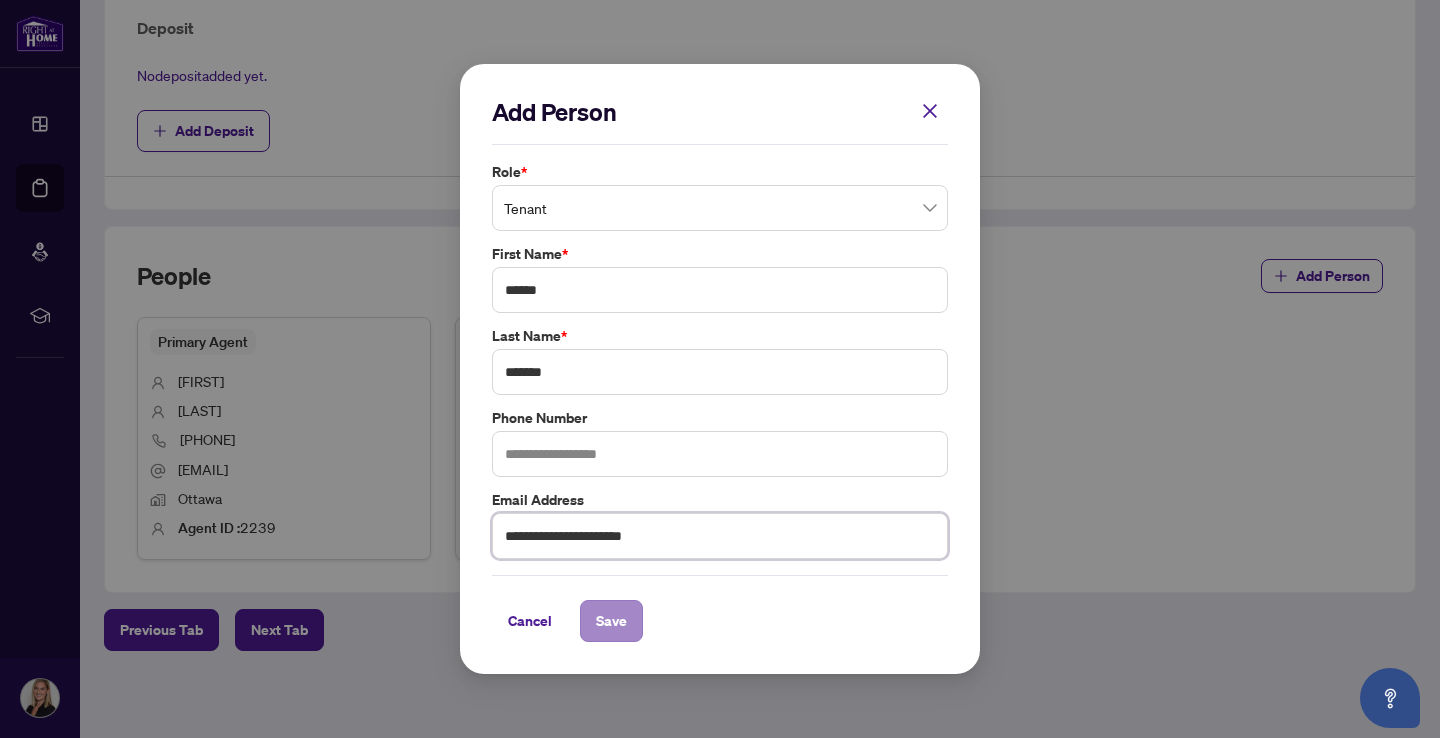type on "**********" 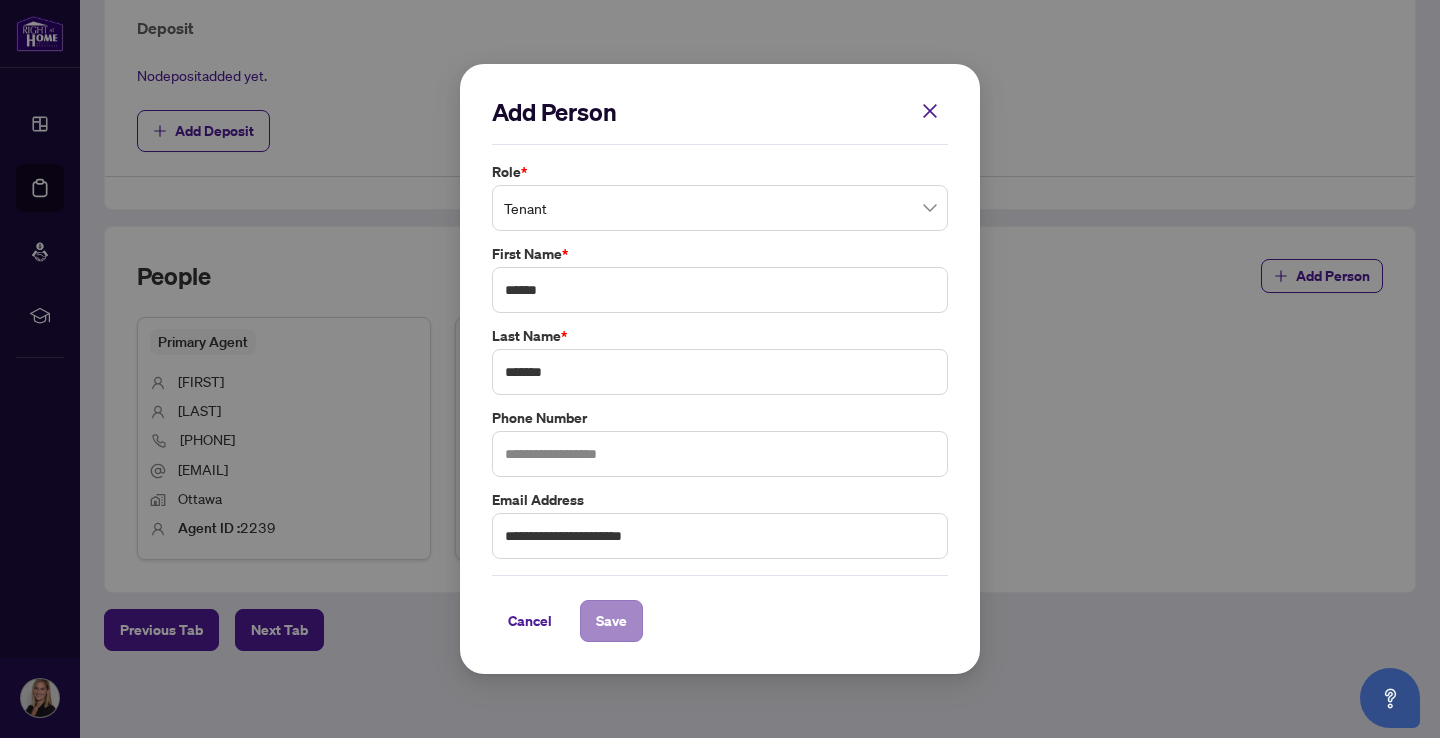 click on "Save" at bounding box center [611, 621] 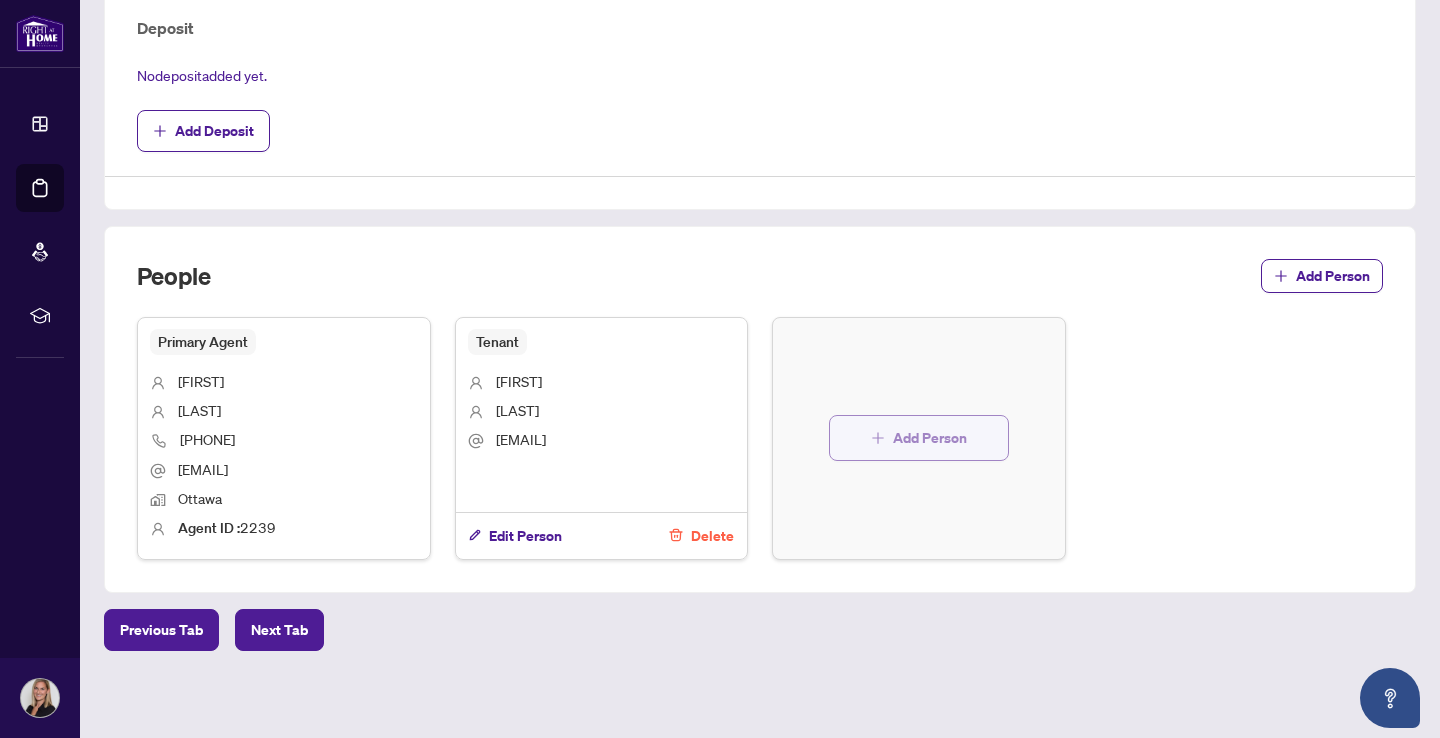 click on "Add Person" at bounding box center [930, 438] 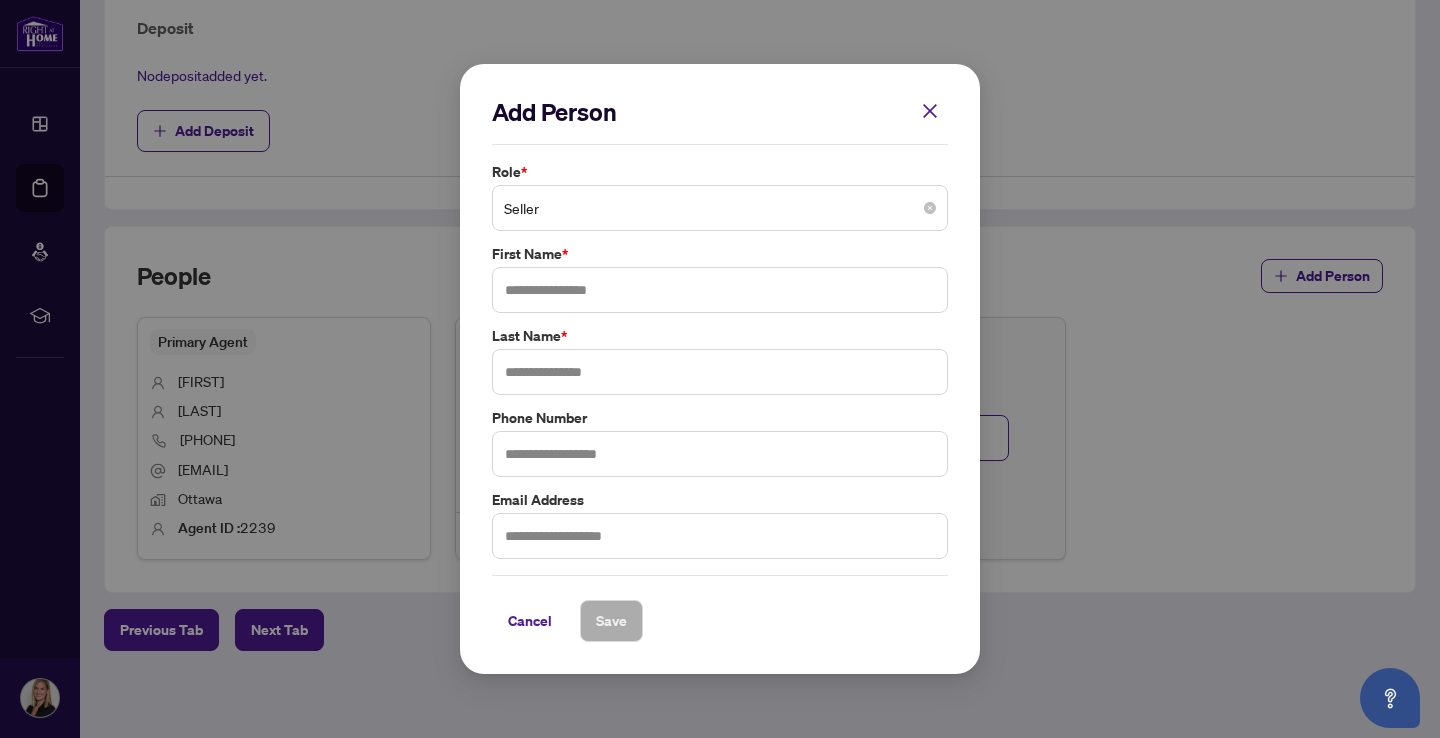 click on "Seller" at bounding box center [720, 208] 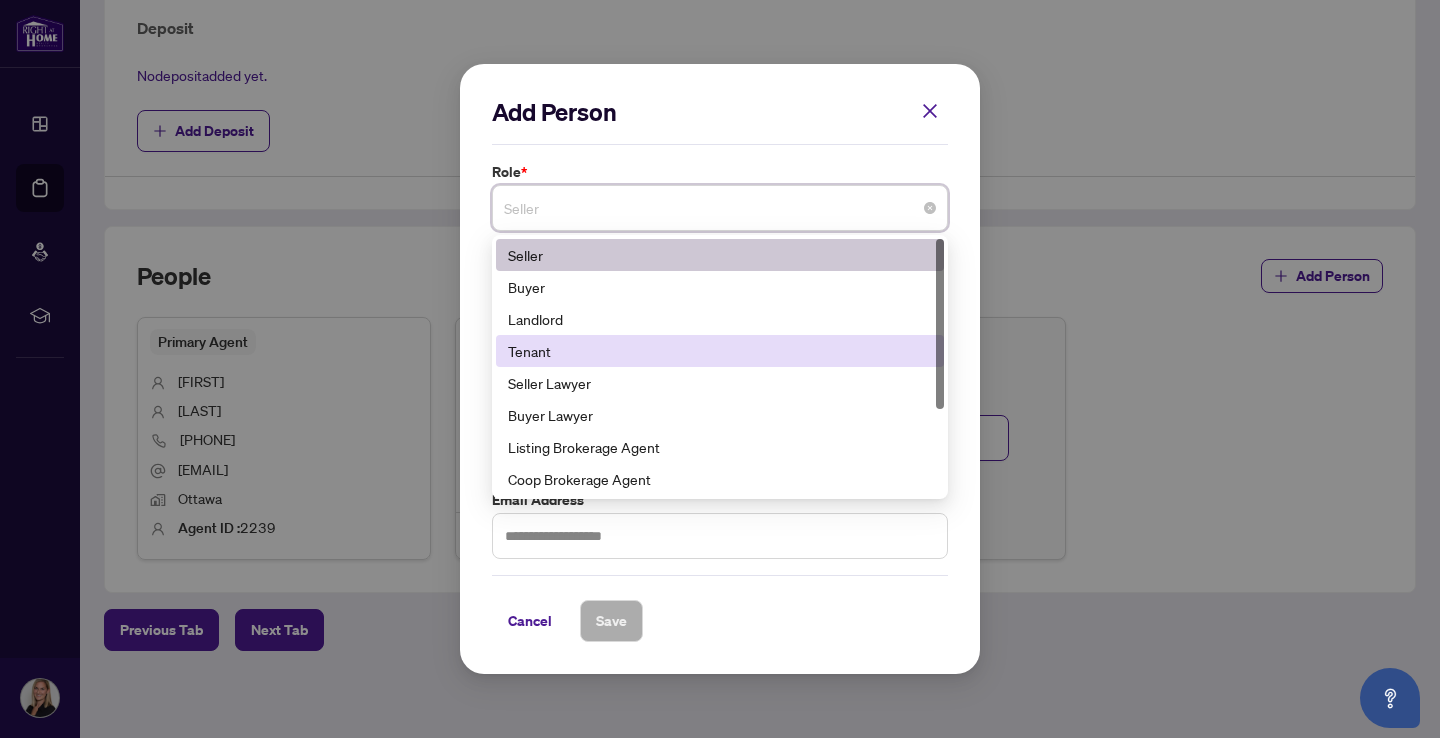 click on "Tenant" at bounding box center [720, 351] 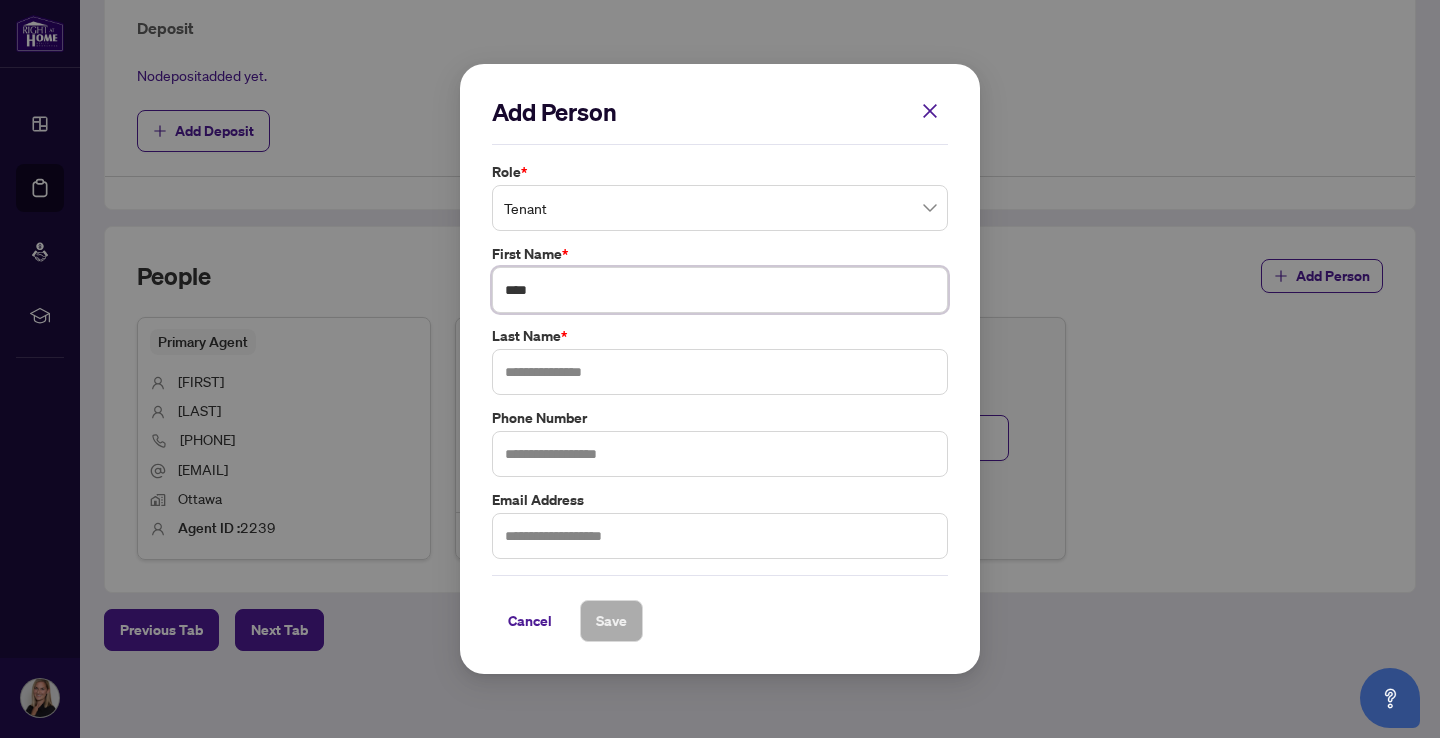 type on "****" 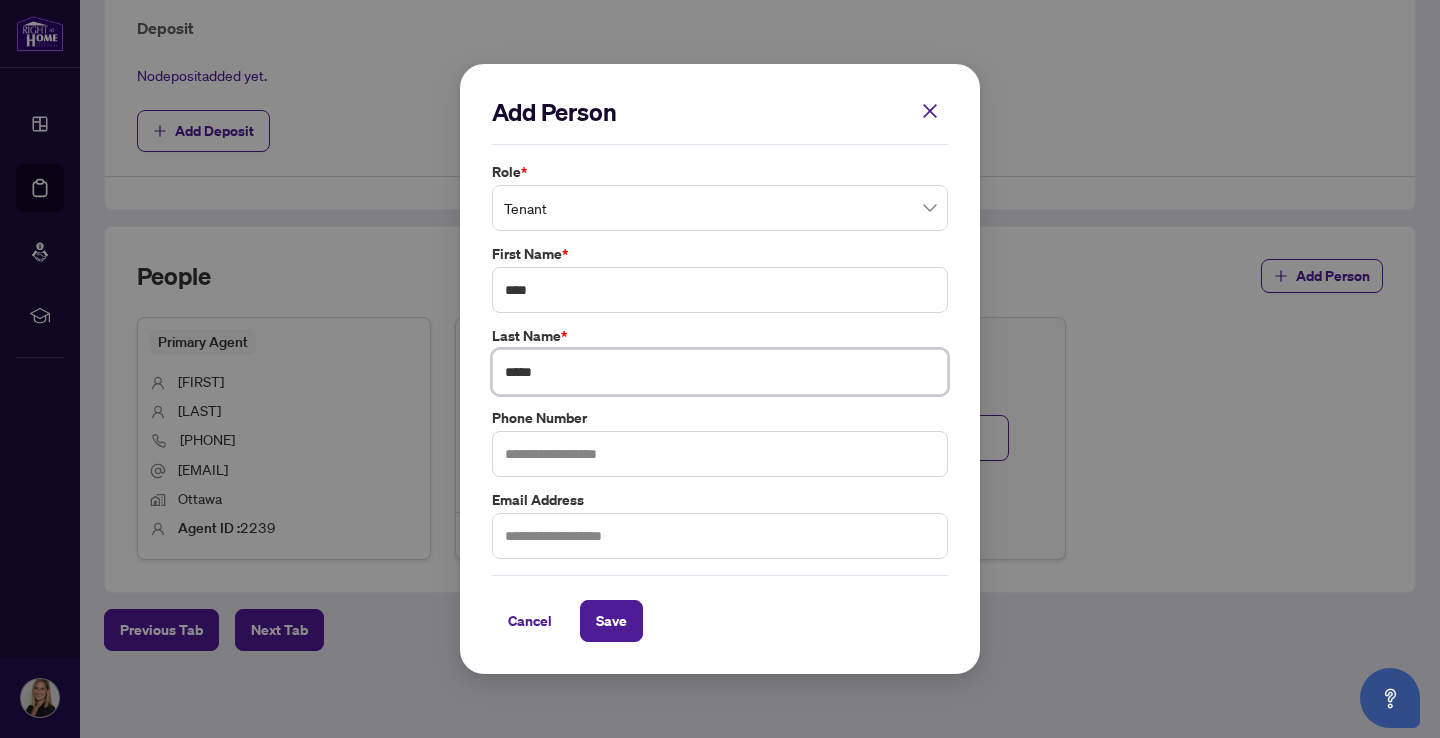 type on "*****" 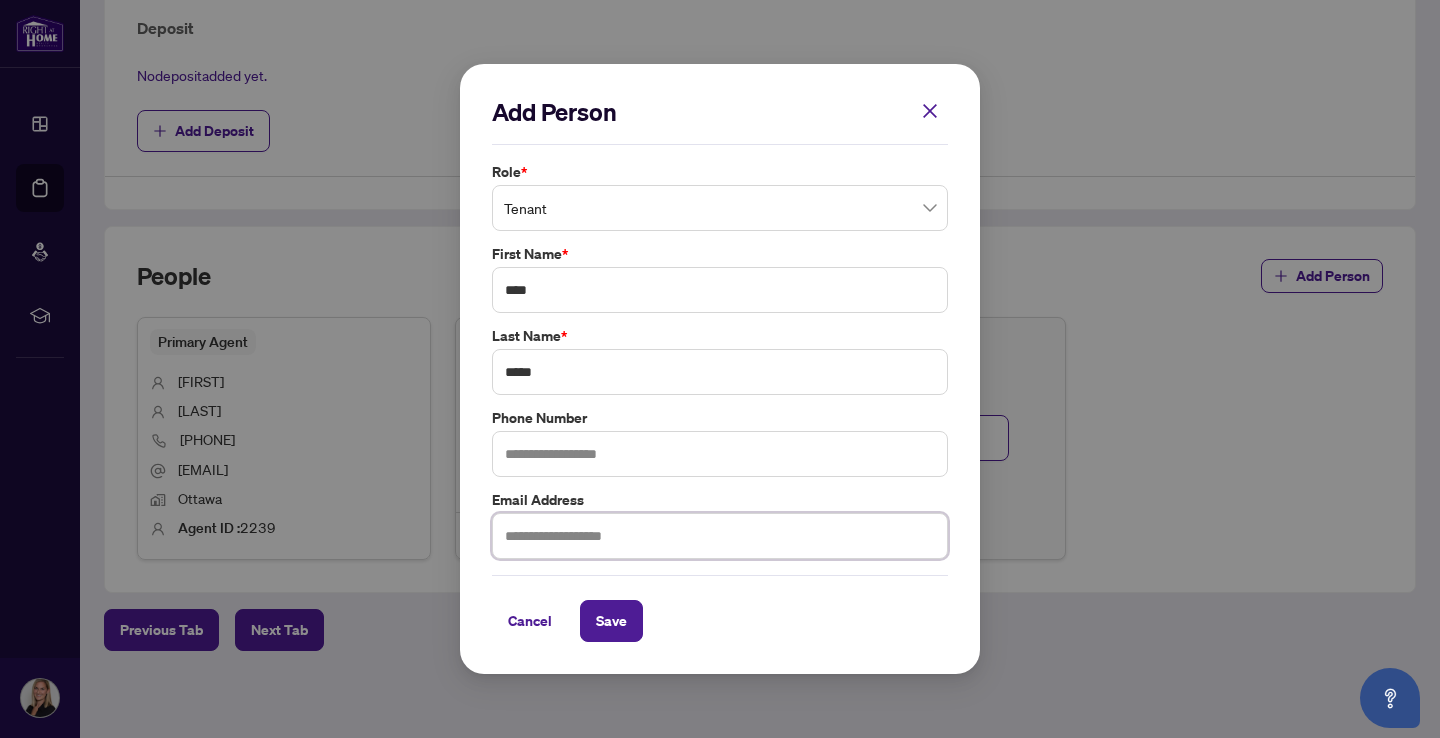 paste on "**********" 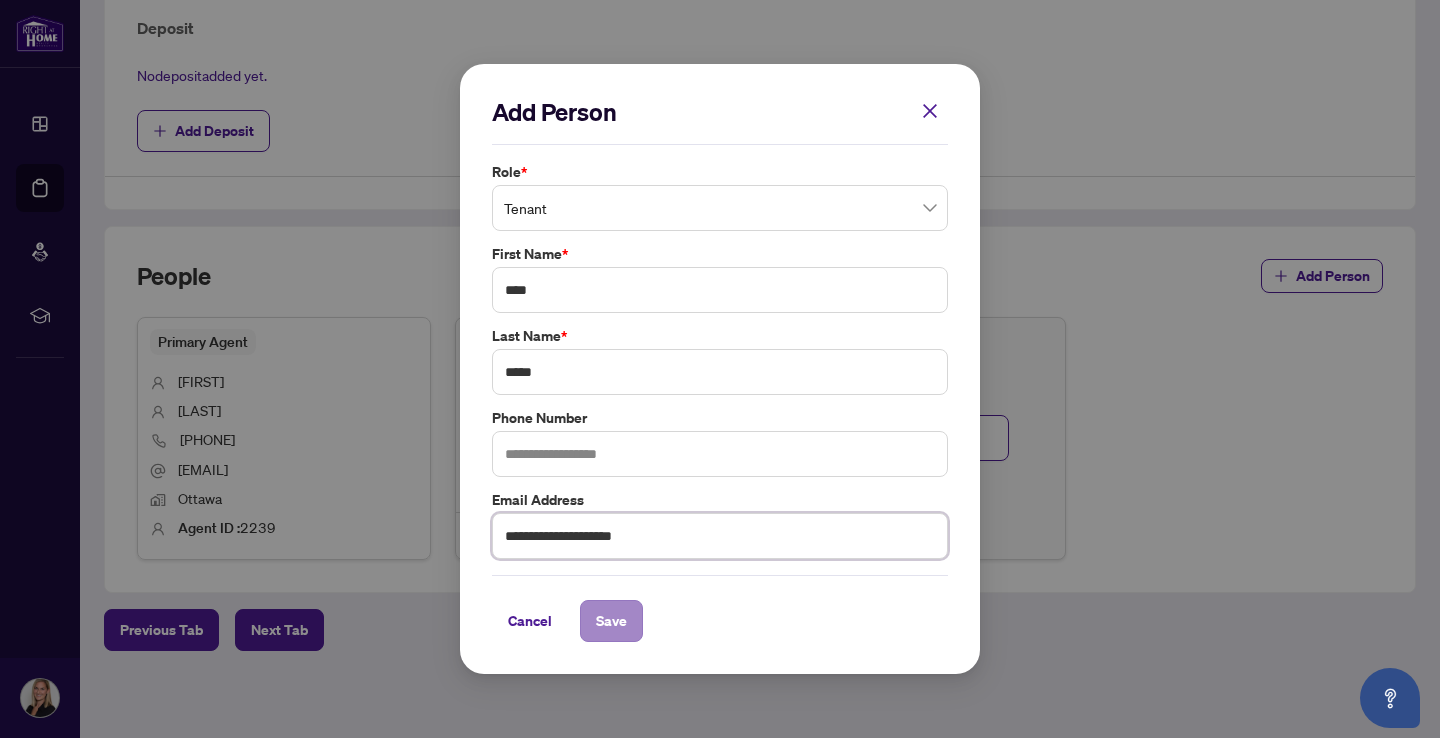 type on "**********" 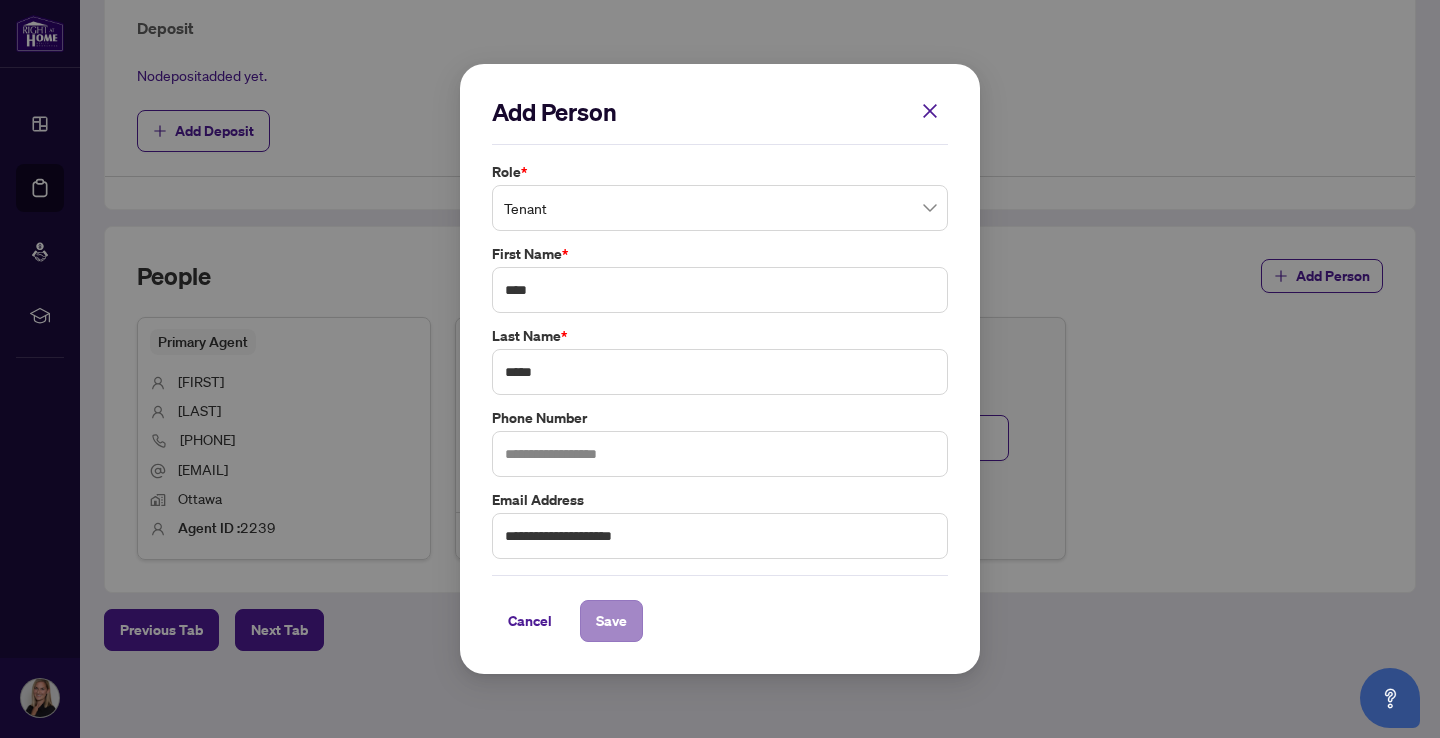 click on "Save" at bounding box center [611, 621] 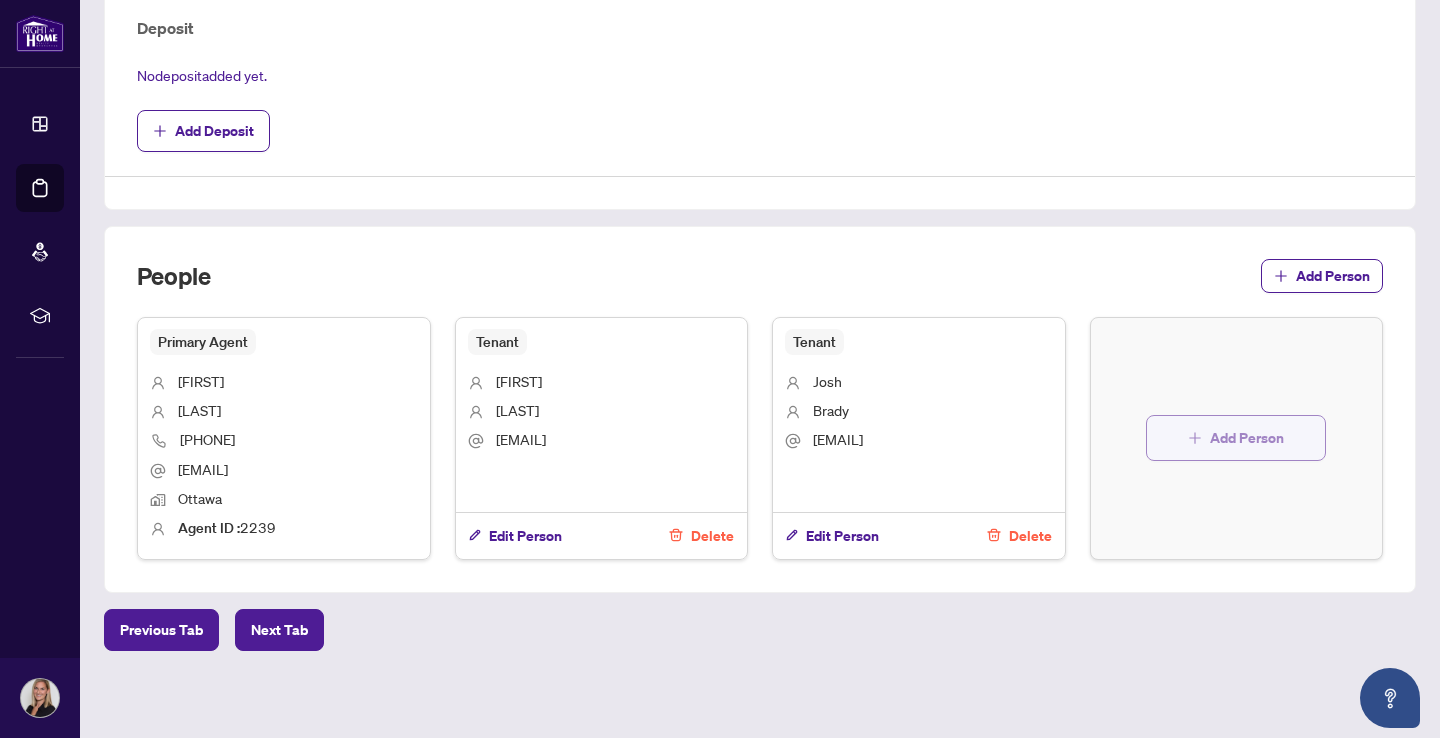 click on "Add Person" at bounding box center (1247, 438) 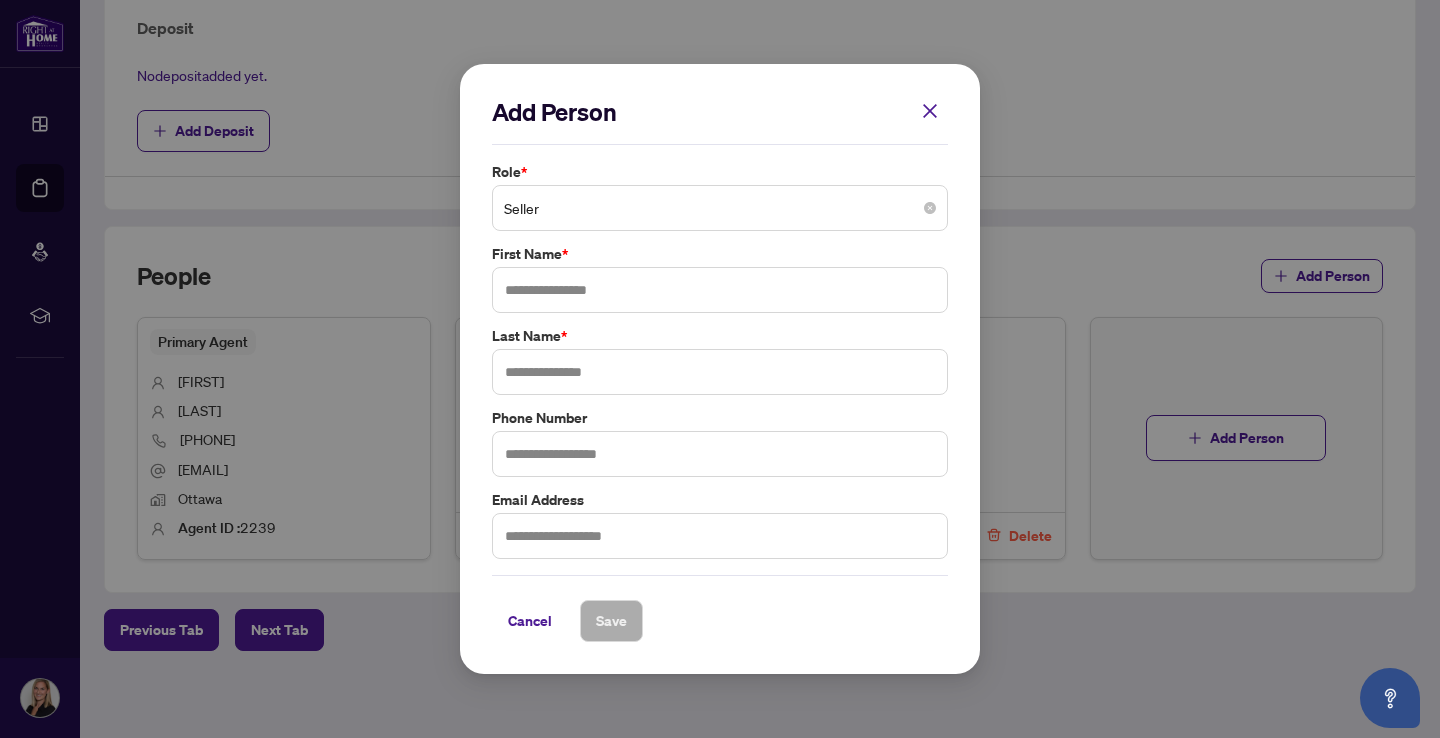 click on "Seller" at bounding box center (720, 208) 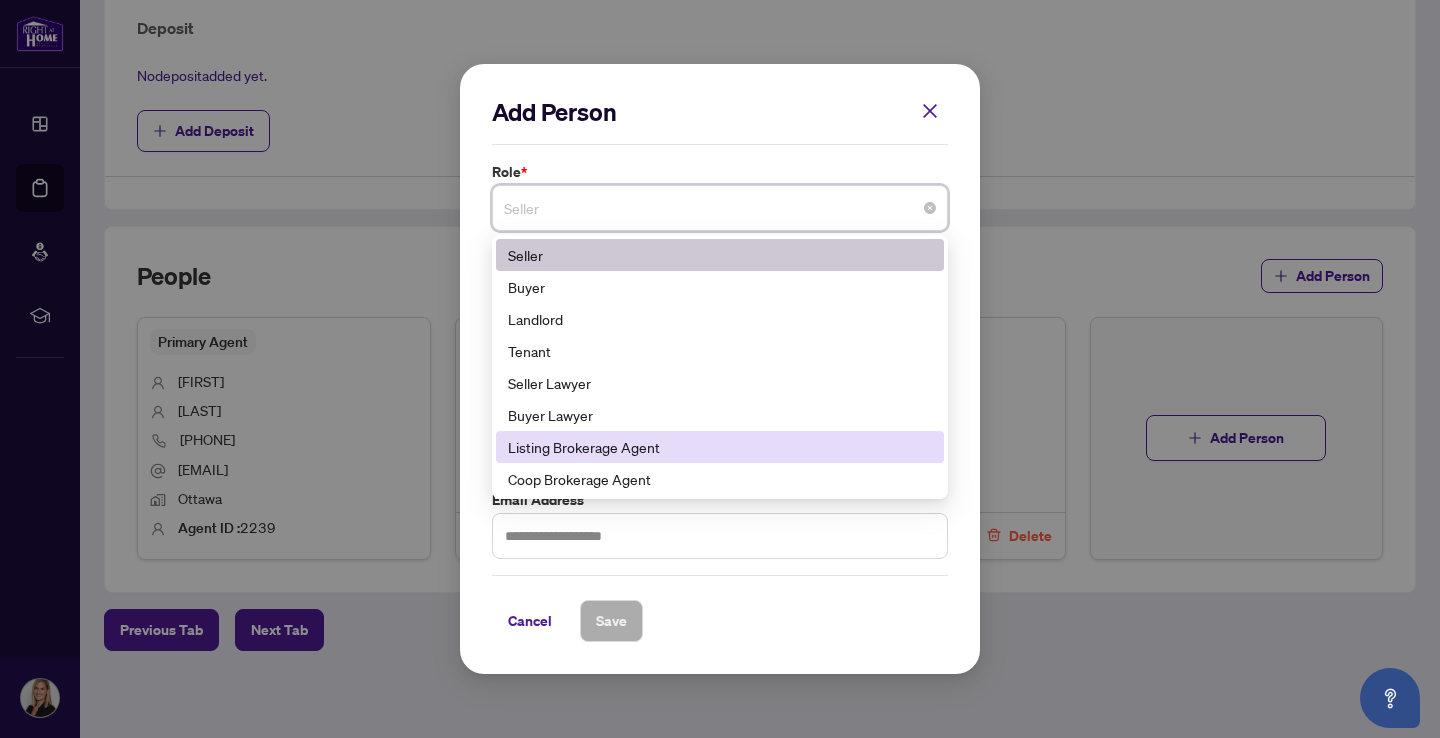 click on "Listing Brokerage Agent" at bounding box center [720, 447] 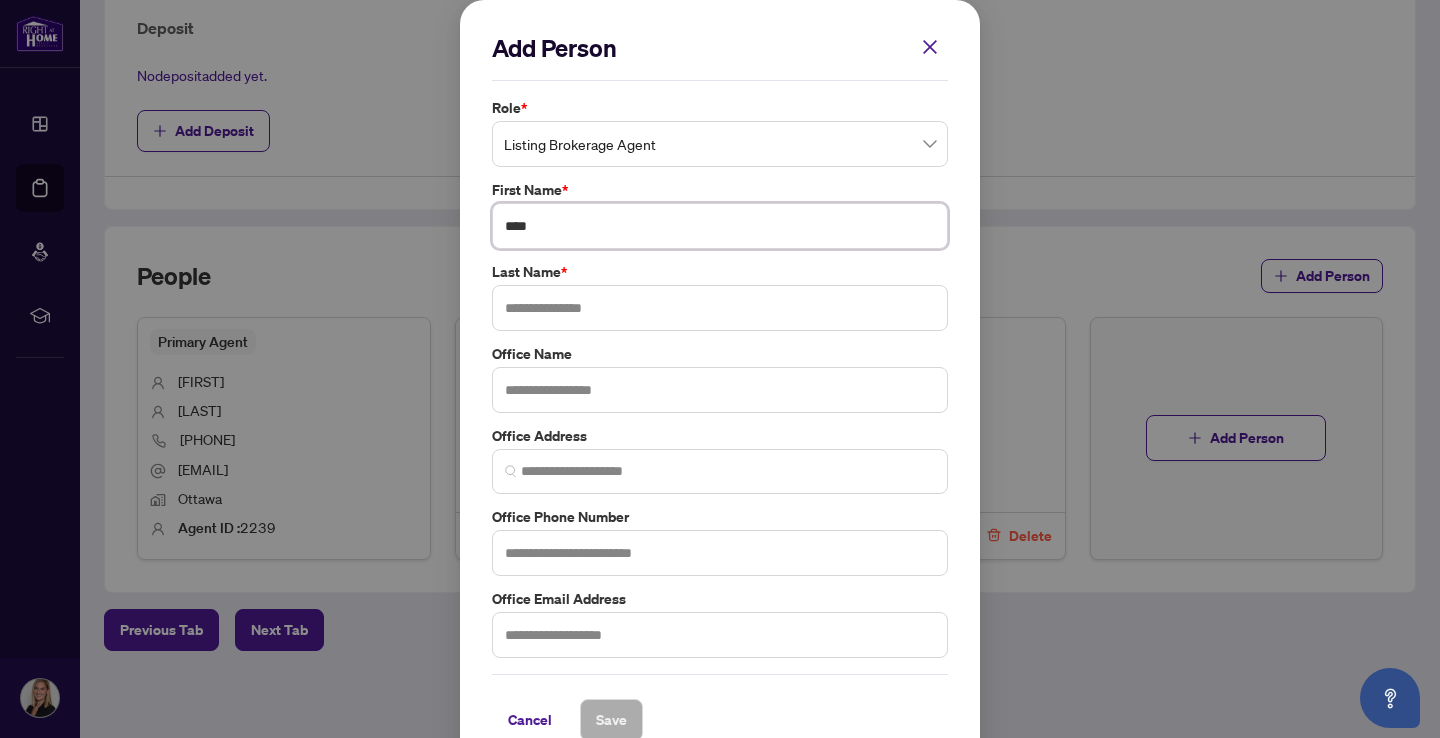 type on "****" 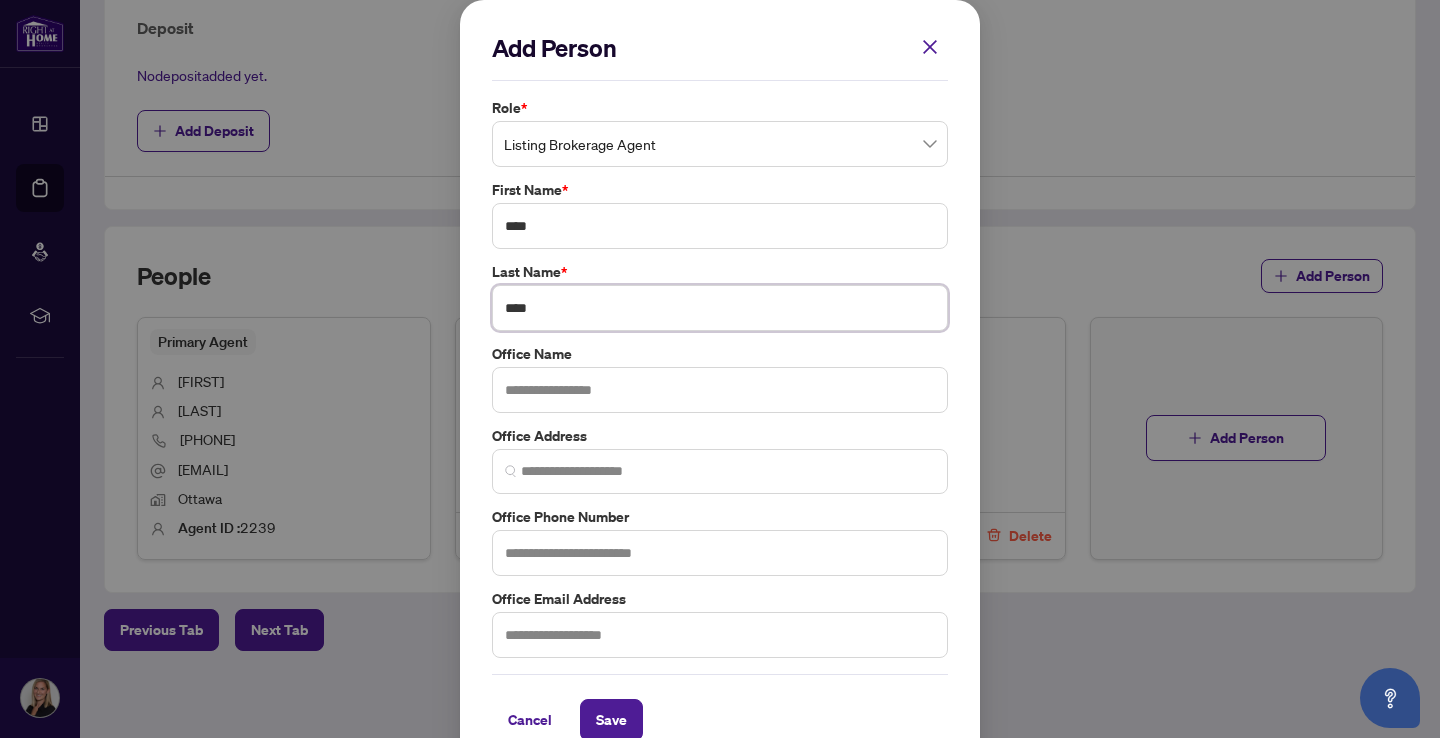 type on "****" 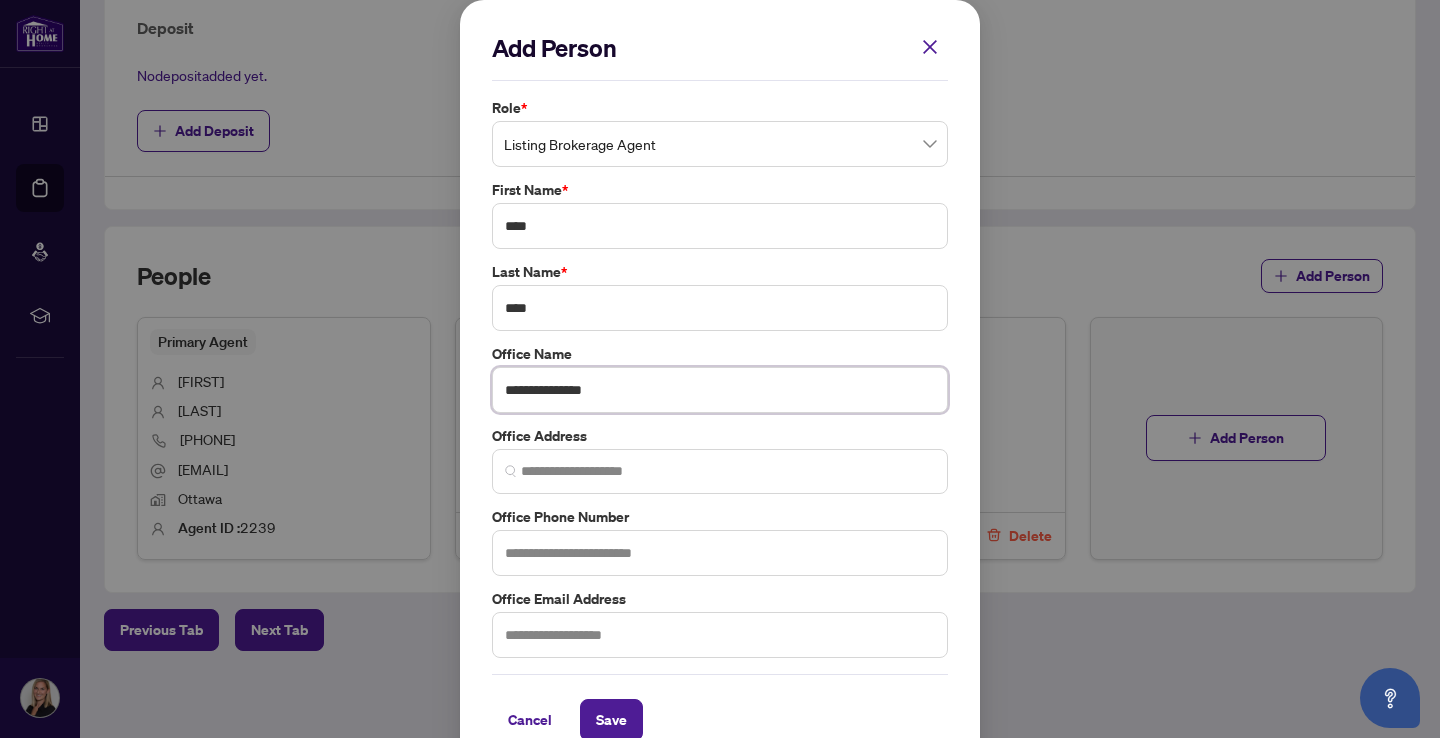 type on "**********" 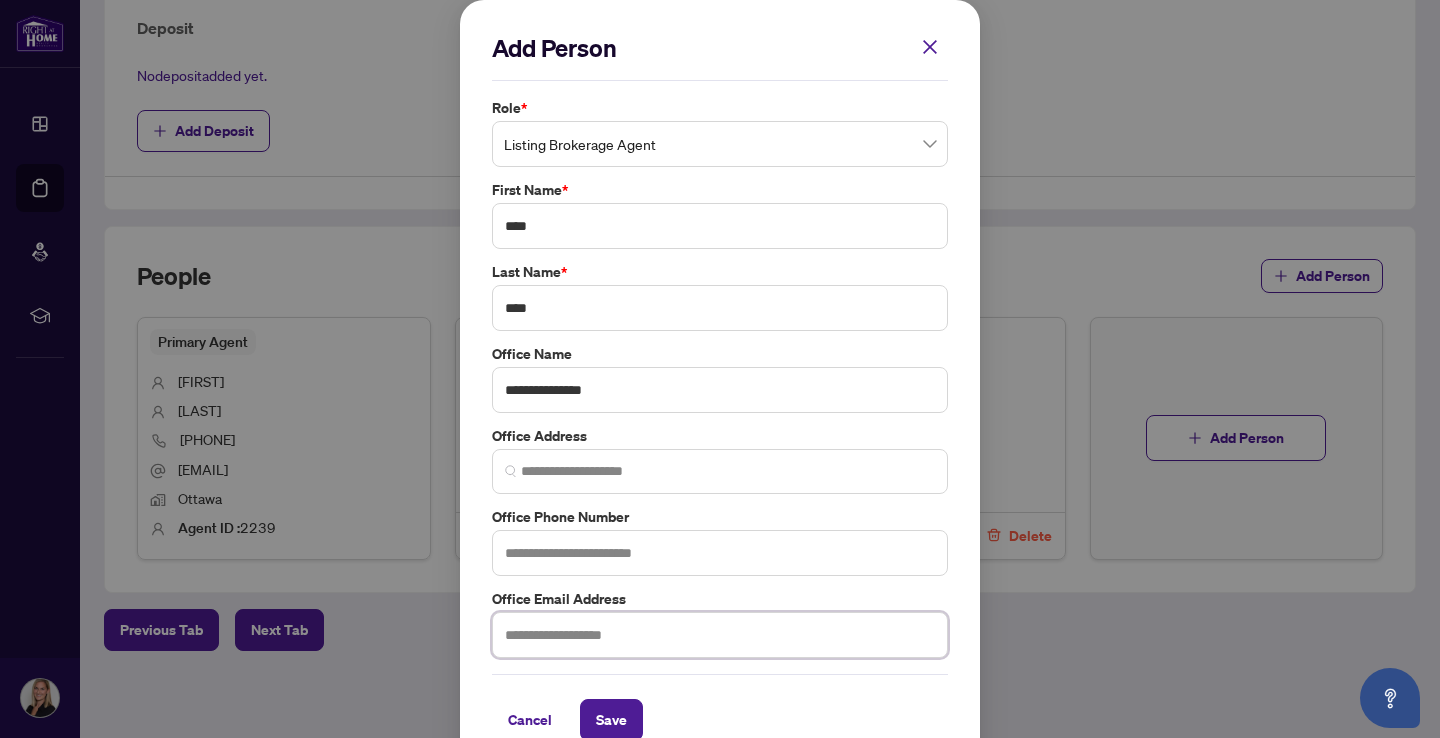 paste on "**********" 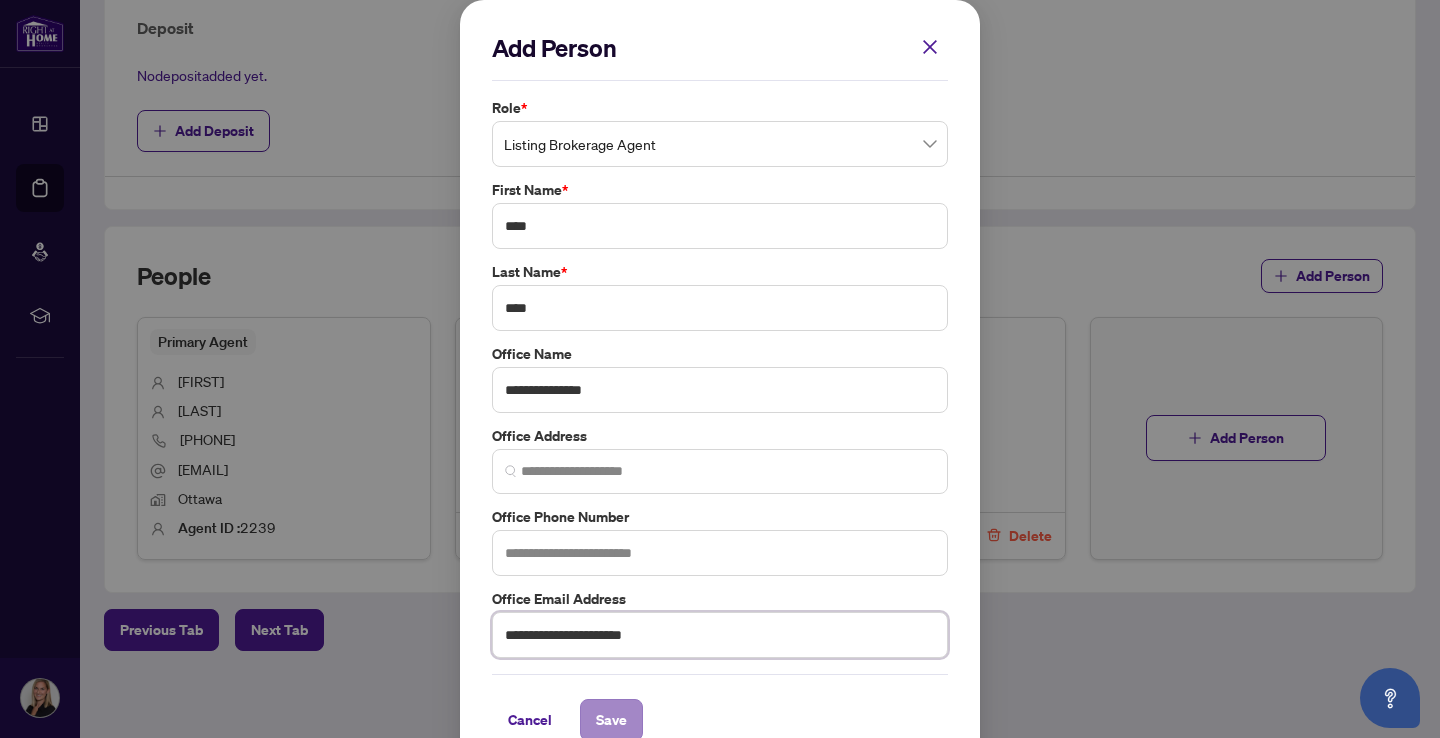 type on "**********" 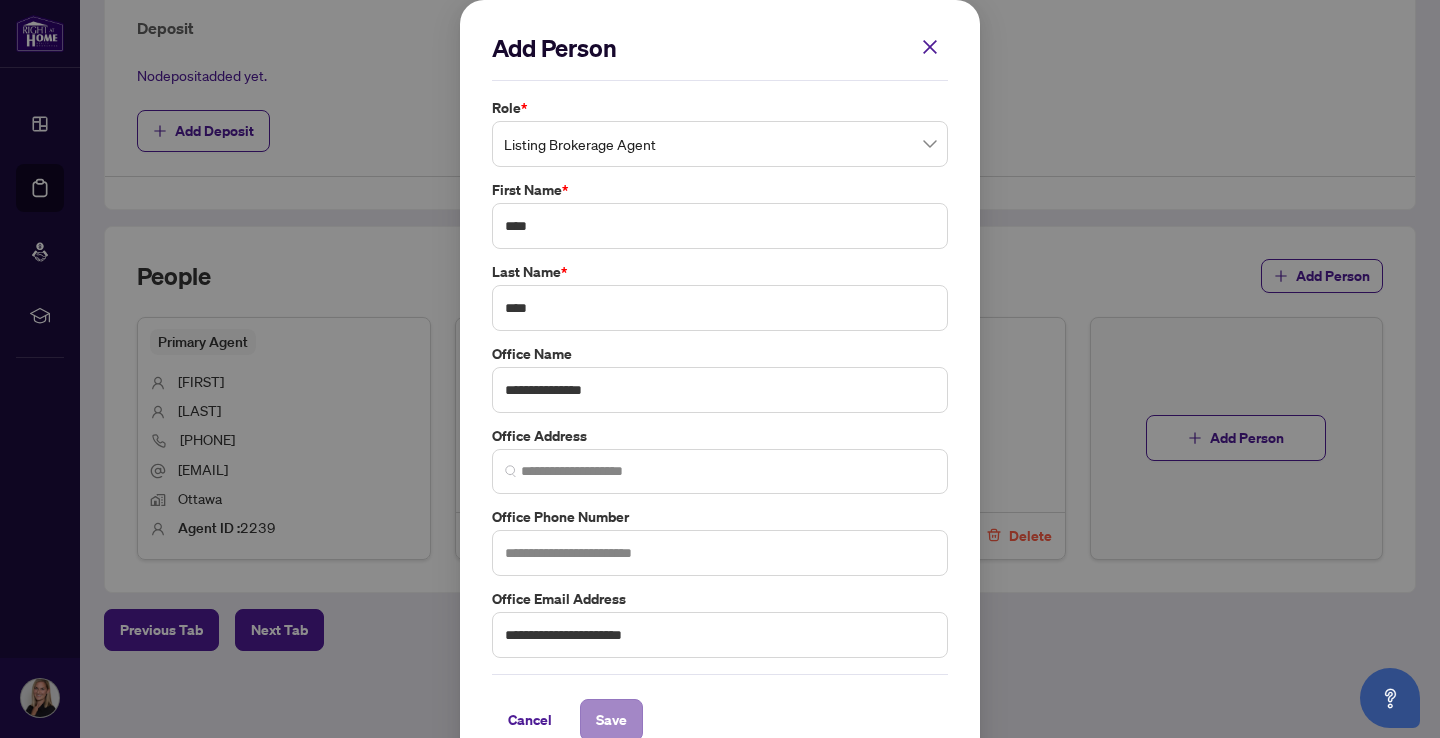 click on "Save" at bounding box center [611, 720] 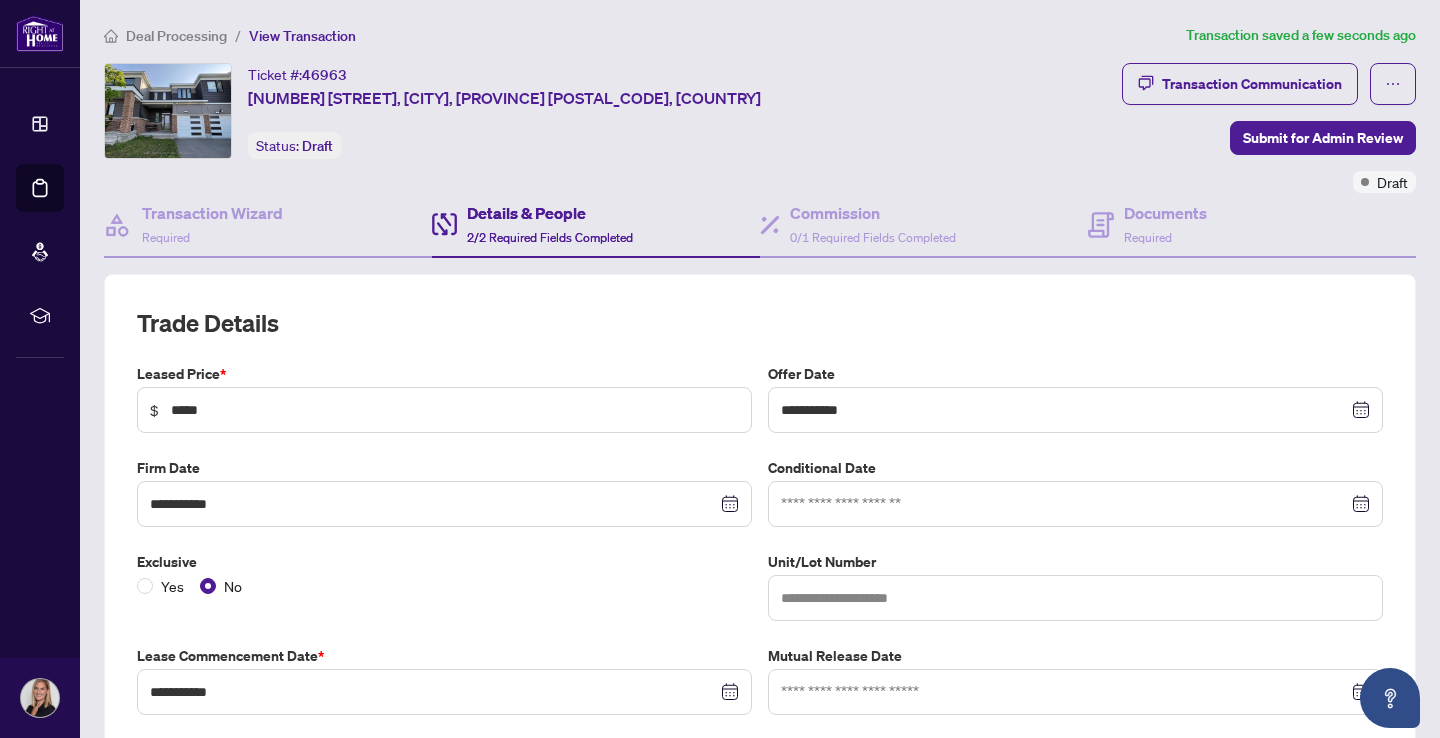 scroll, scrollTop: 0, scrollLeft: 0, axis: both 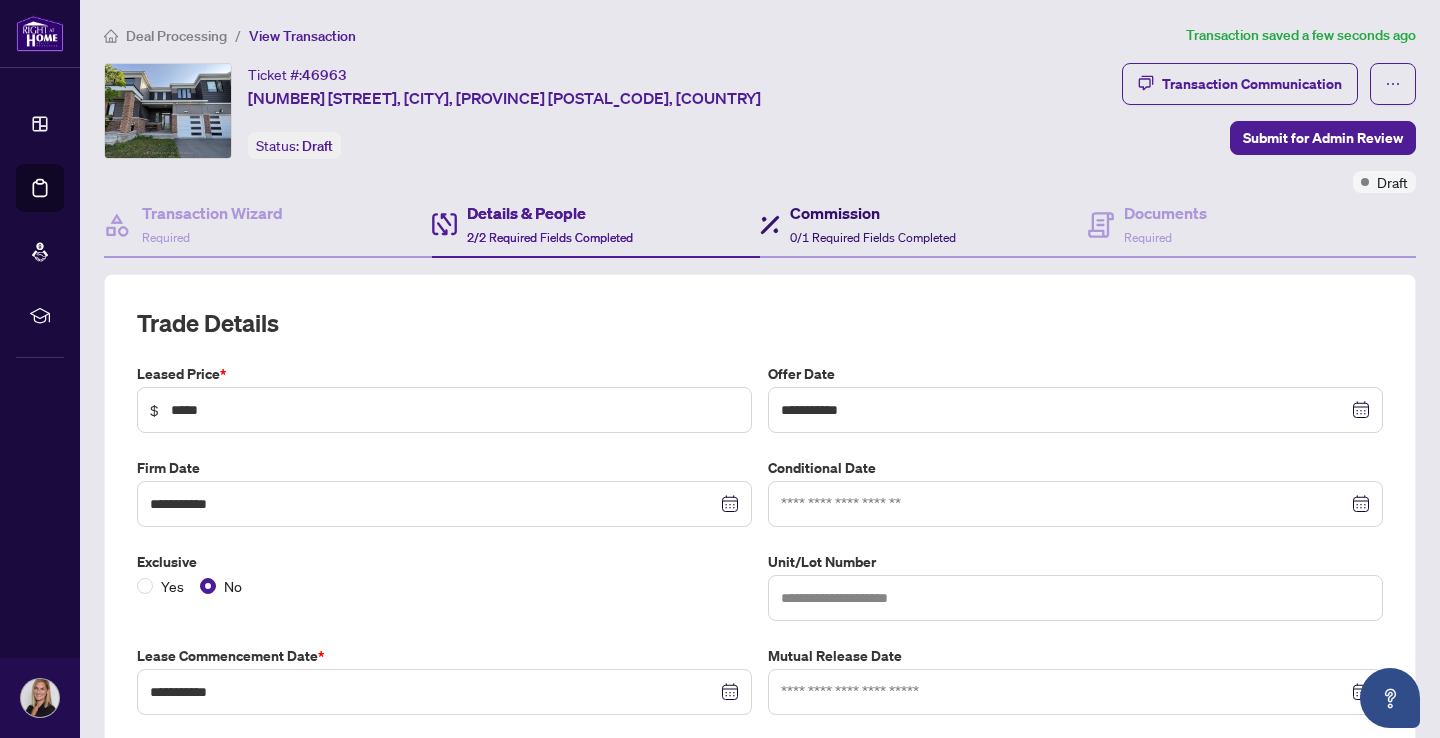 click on "Commission 0/1 Required Fields Completed" at bounding box center (873, 224) 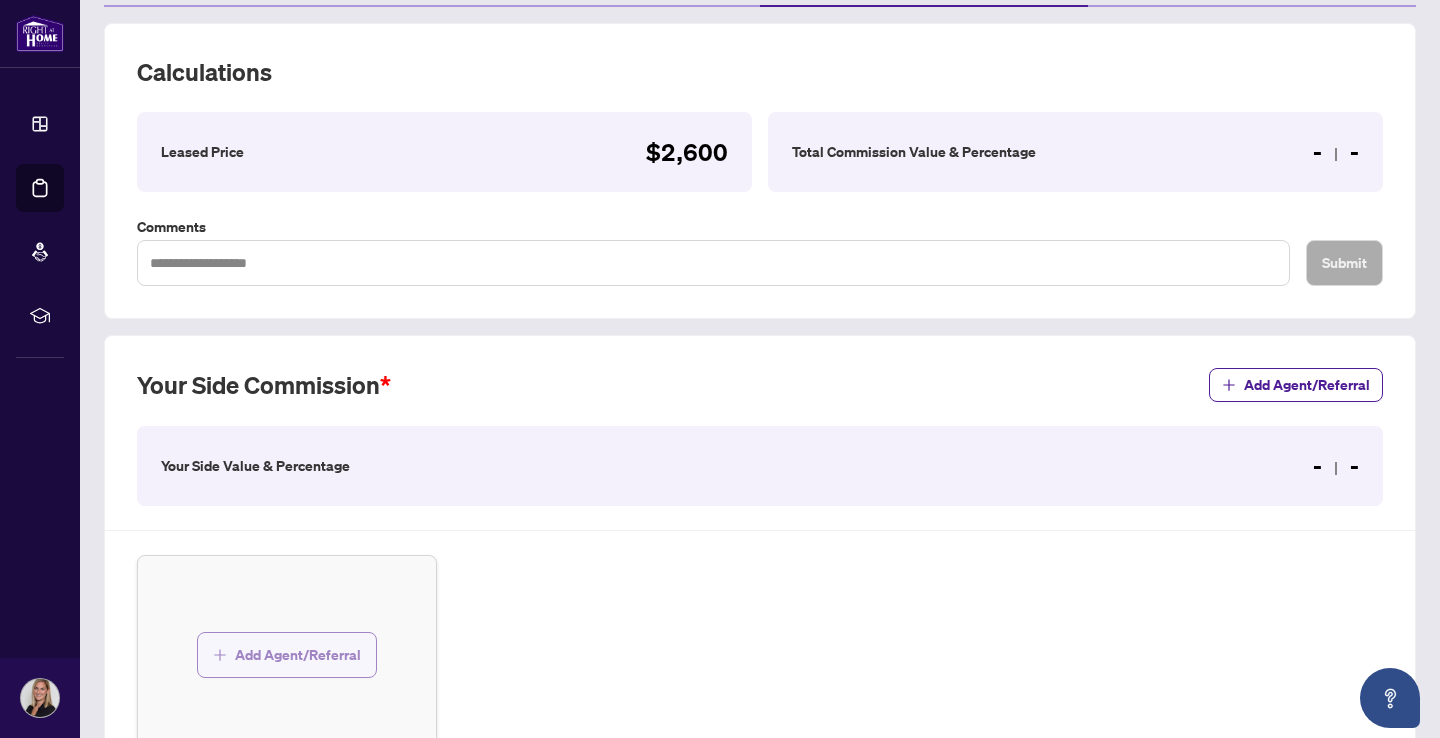 scroll, scrollTop: 252, scrollLeft: 0, axis: vertical 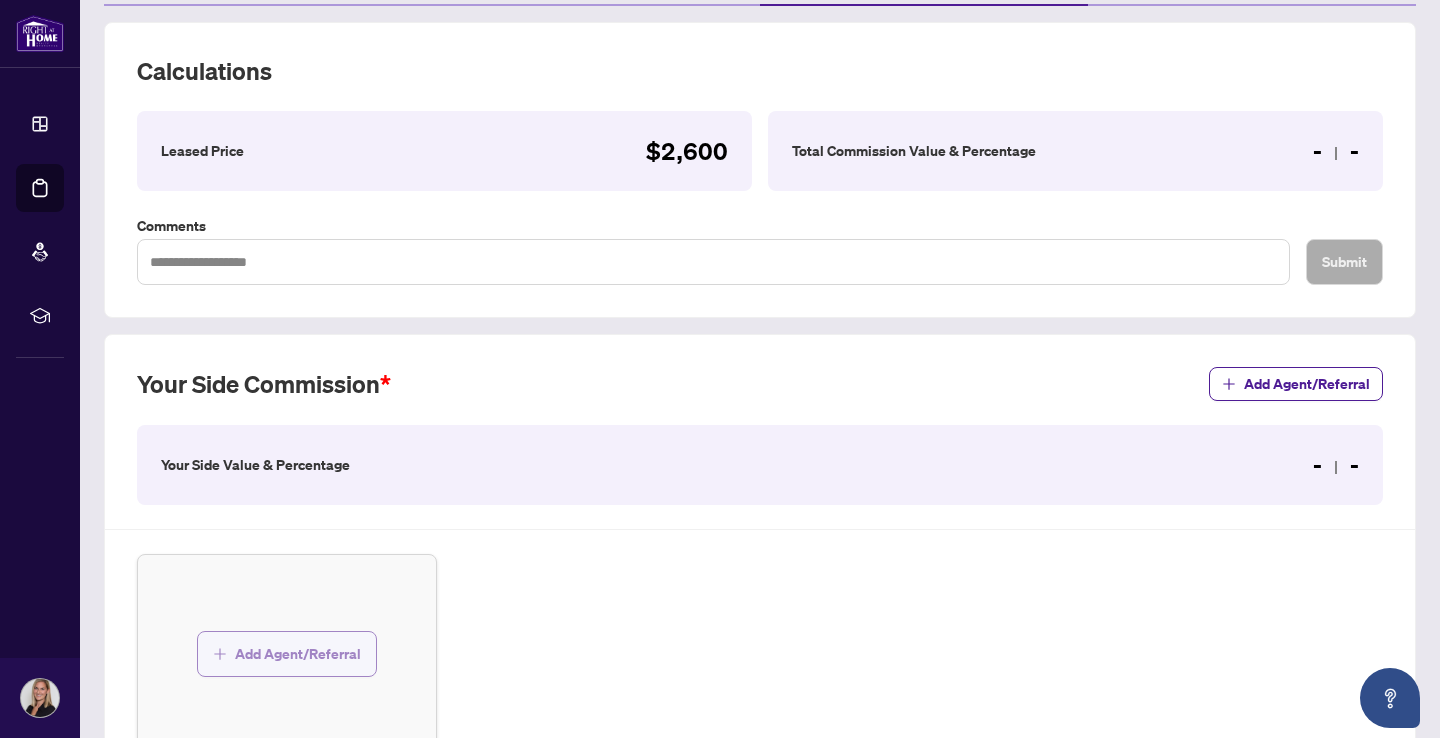 click on "Add Agent/Referral" at bounding box center [298, 654] 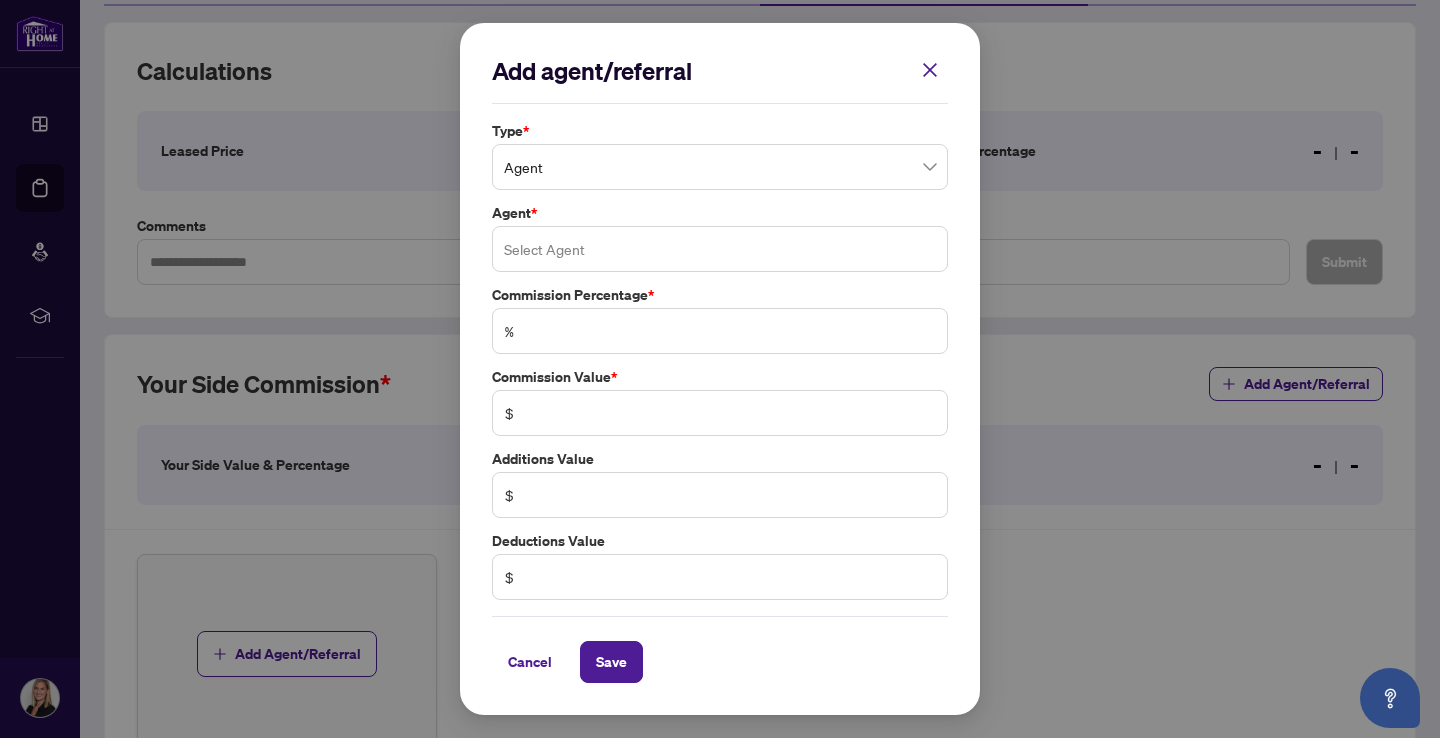 click at bounding box center [720, 249] 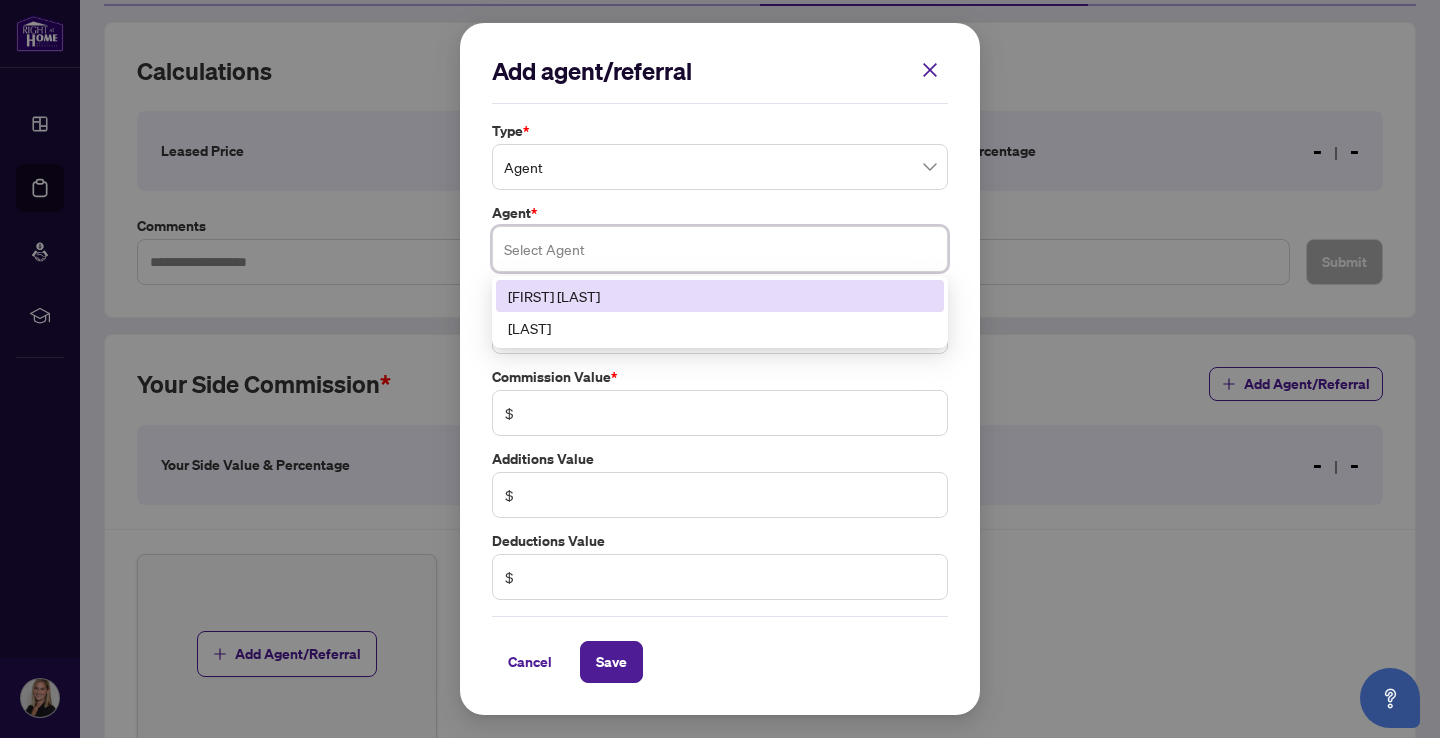 click on "[FIRST] [LAST]" at bounding box center (720, 296) 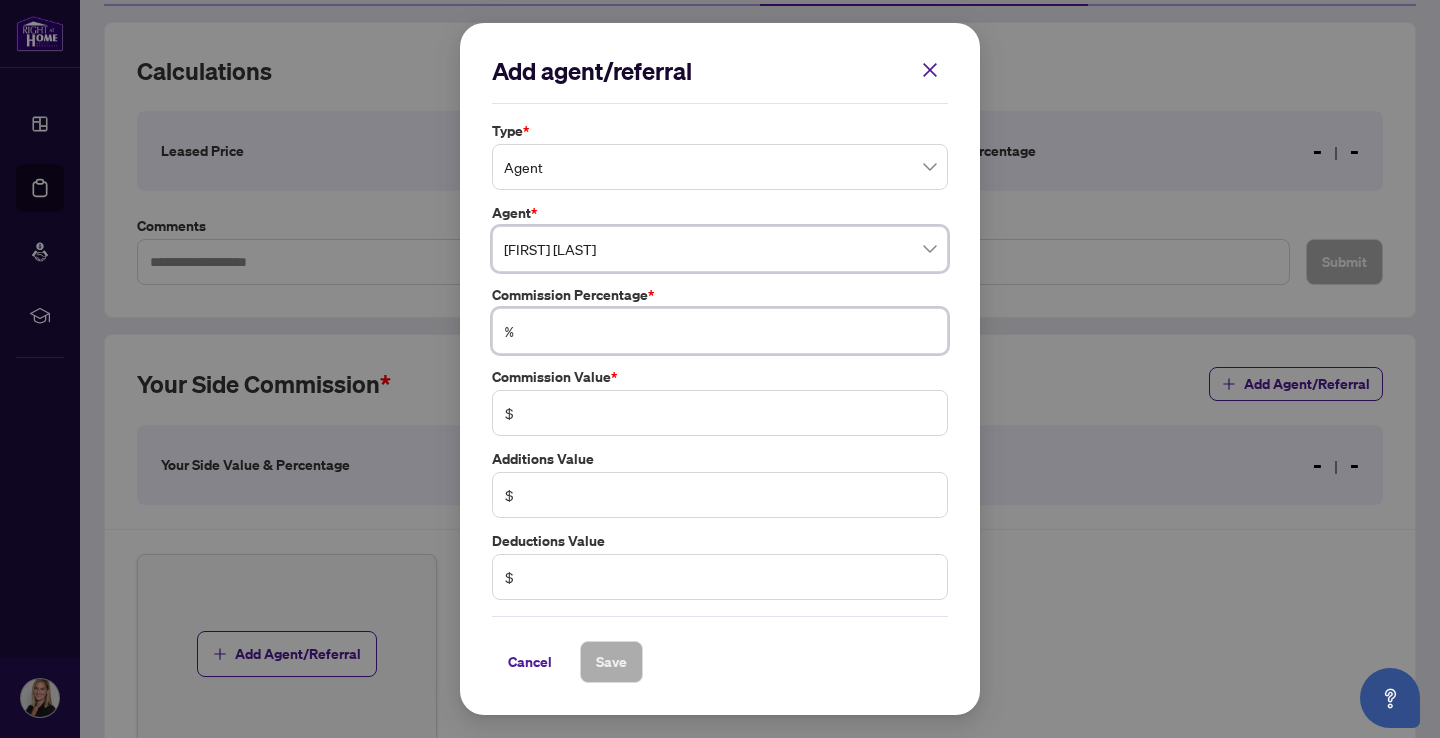 click at bounding box center (730, 331) 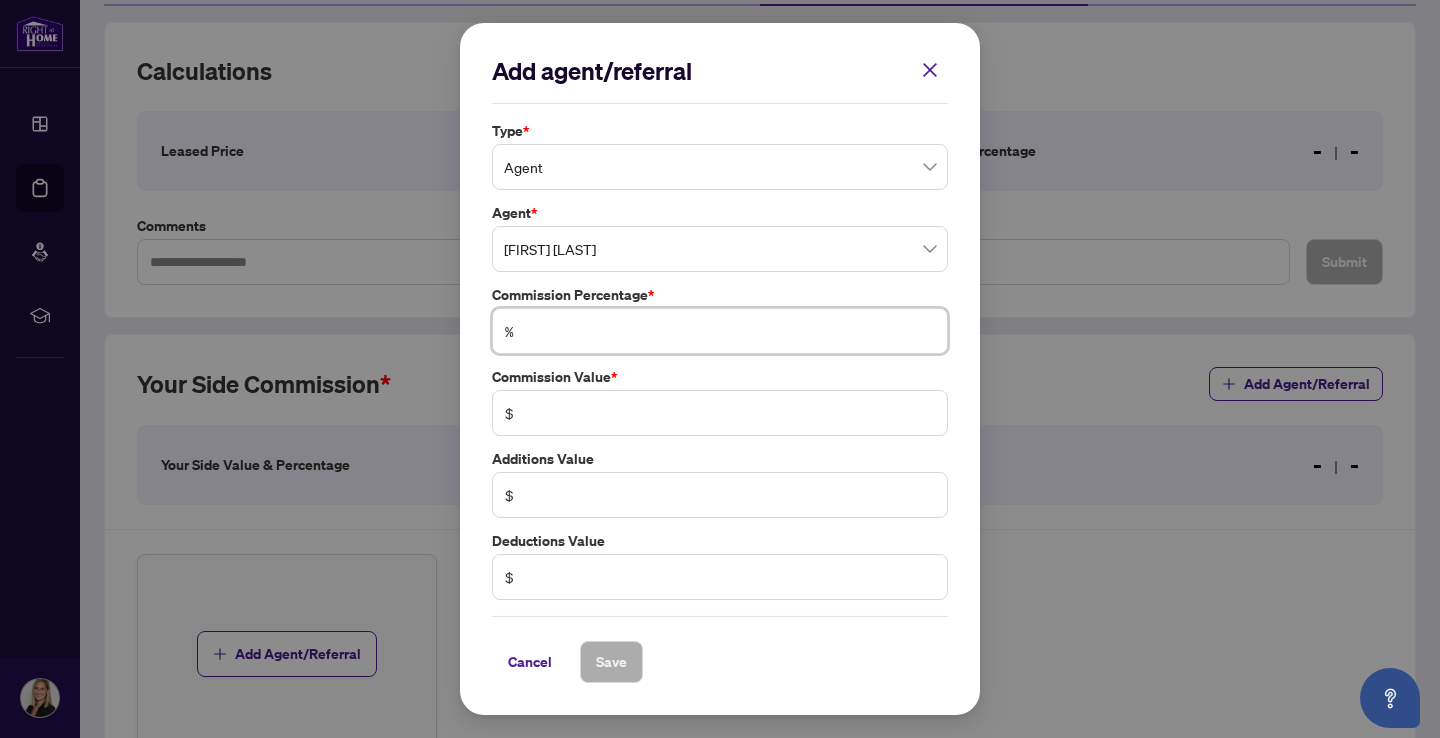 type on "*" 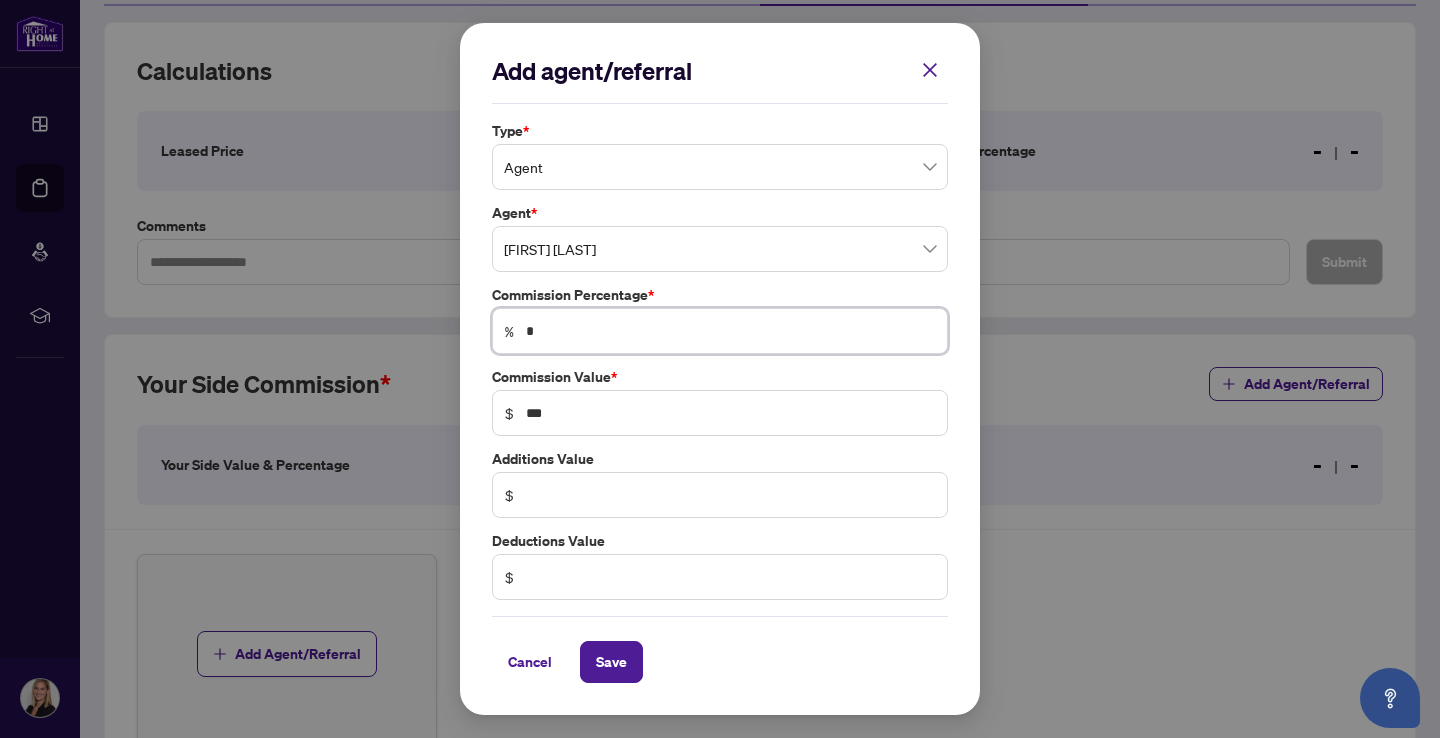 type on "**" 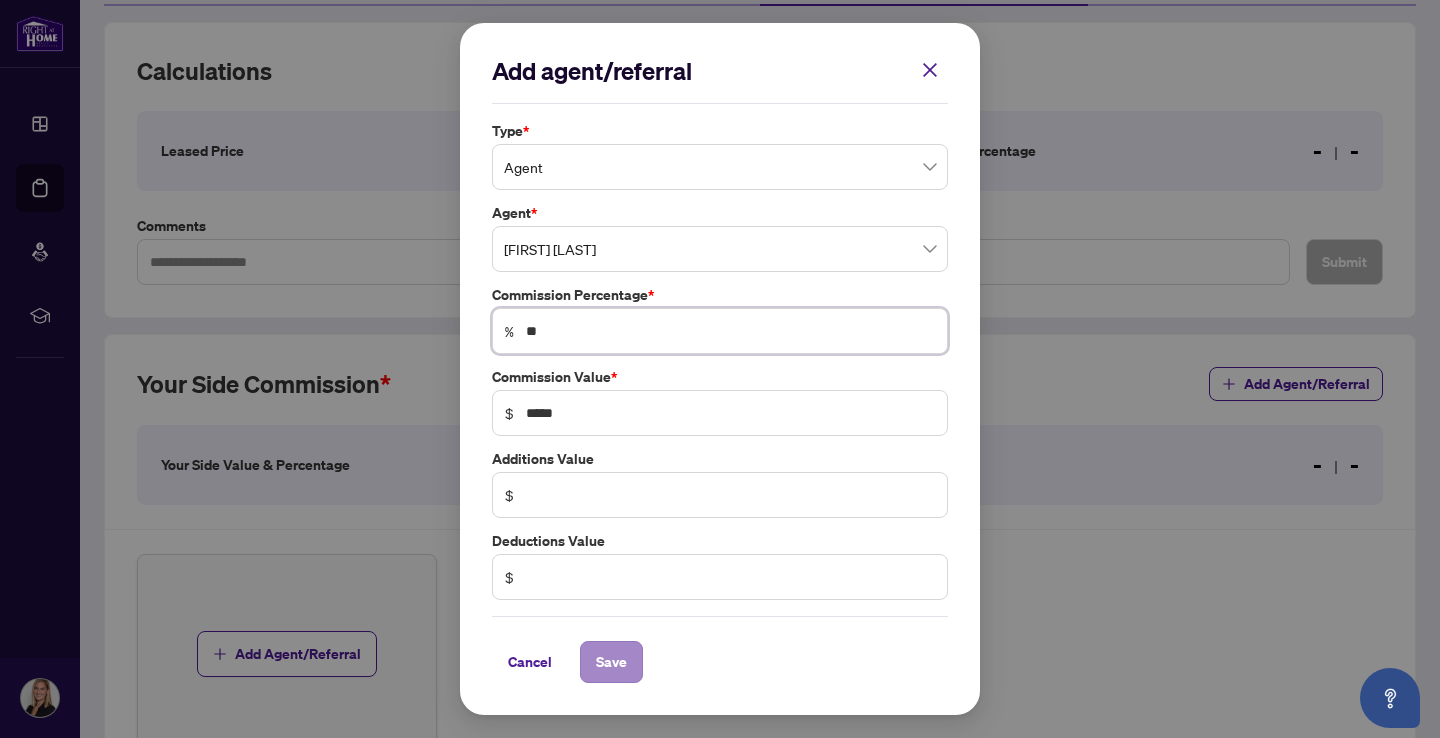type on "**" 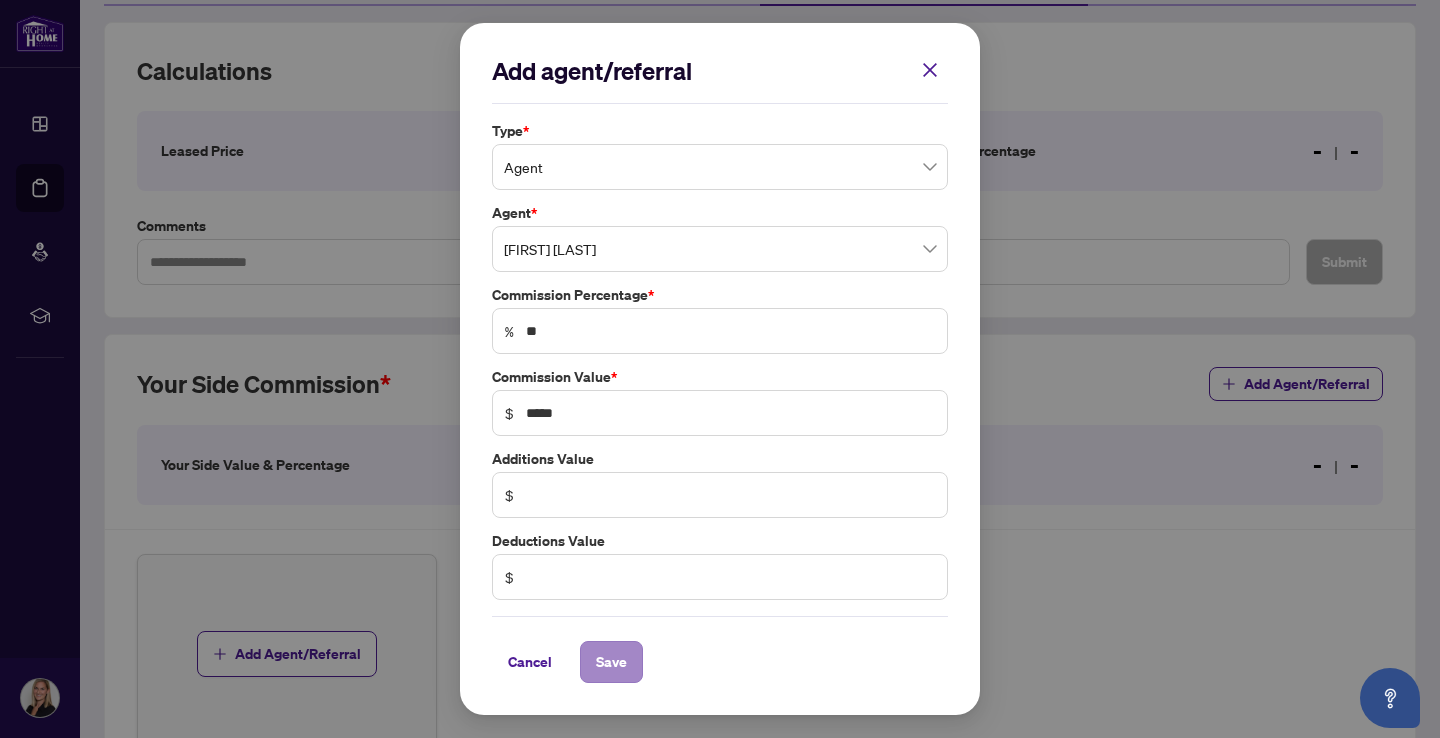 click on "Save" at bounding box center [611, 662] 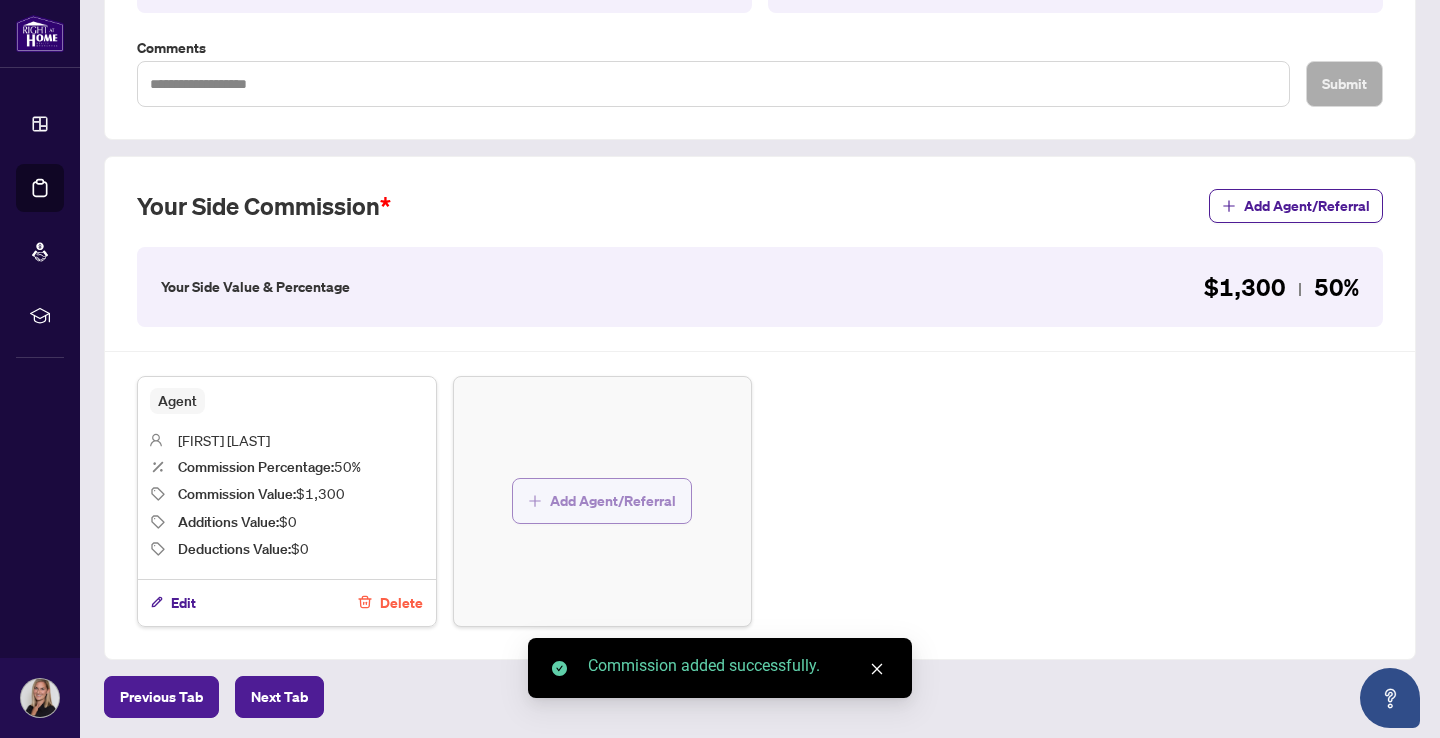 scroll, scrollTop: 432, scrollLeft: 0, axis: vertical 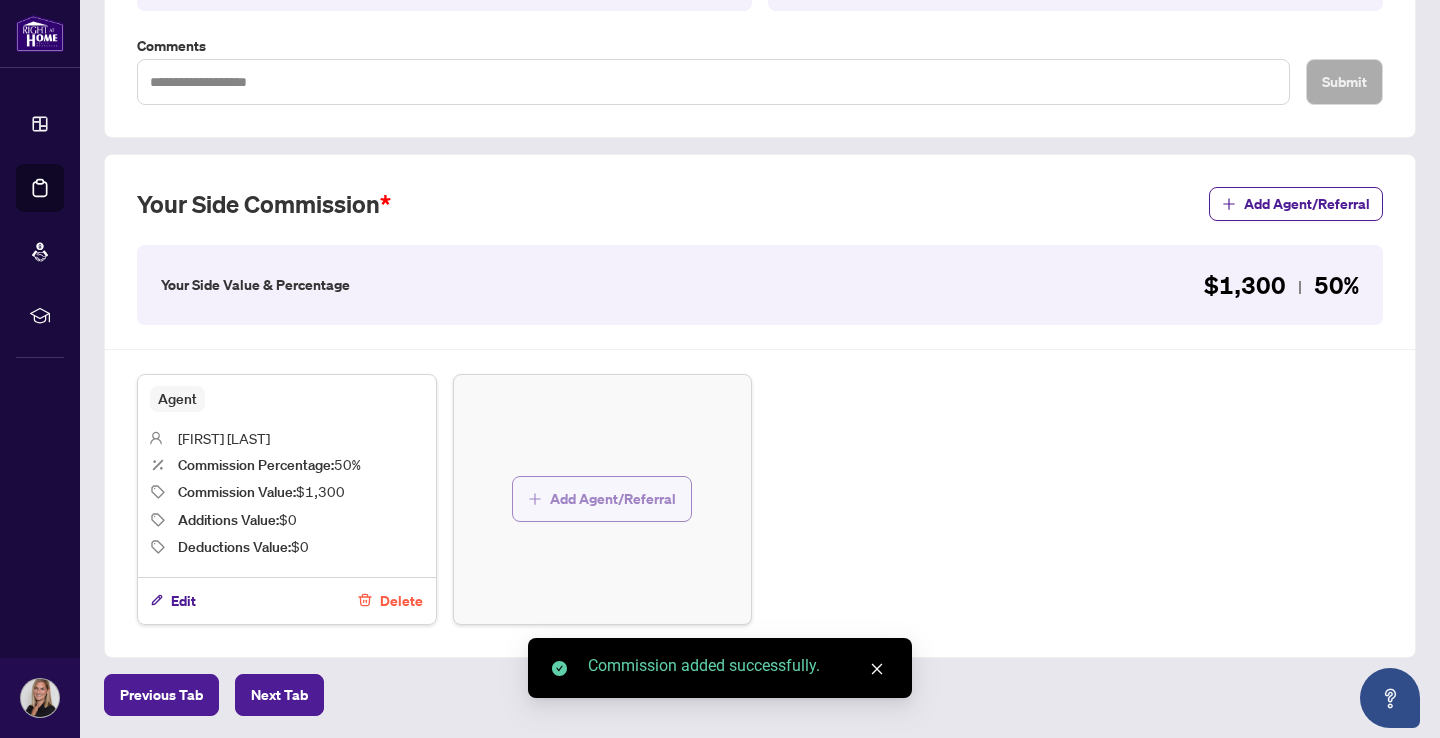 click on "Add Agent/Referral" at bounding box center (613, 499) 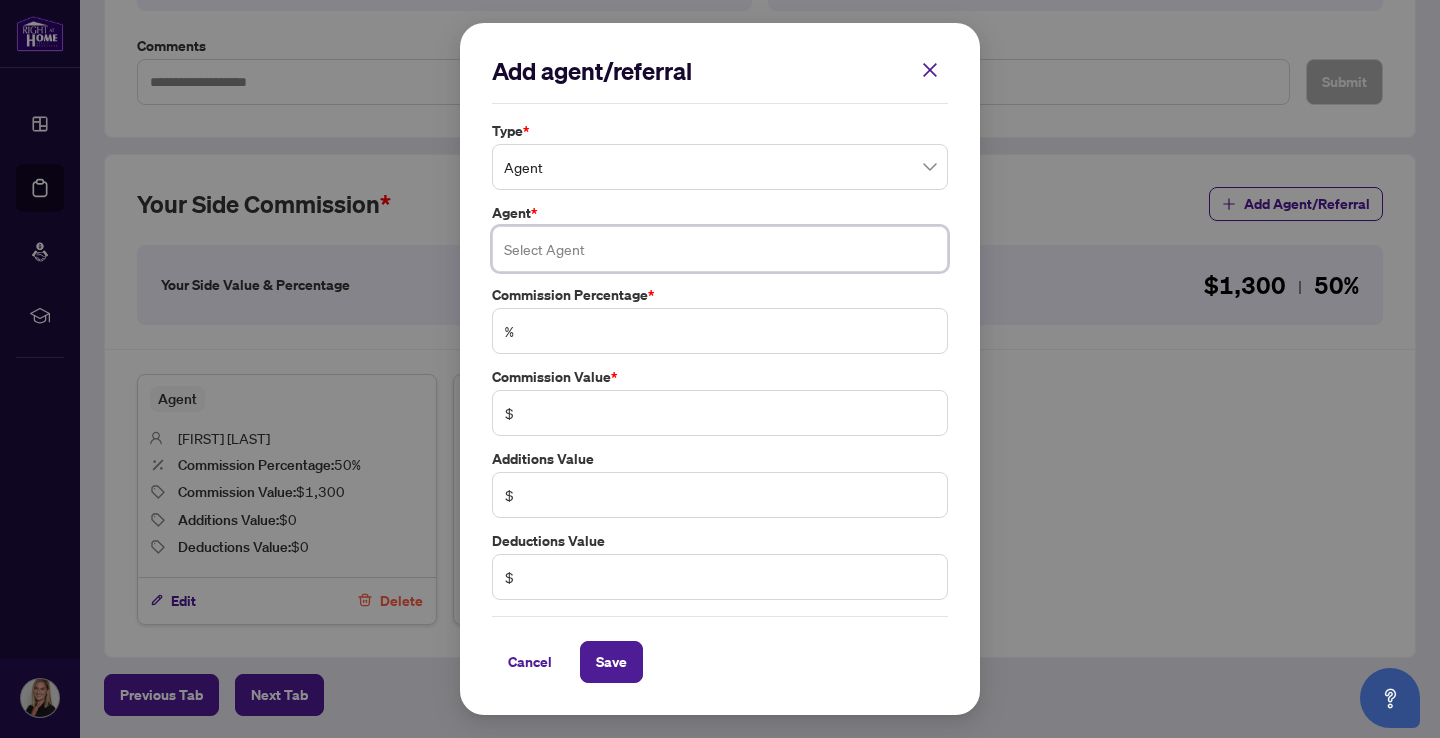 click at bounding box center [720, 249] 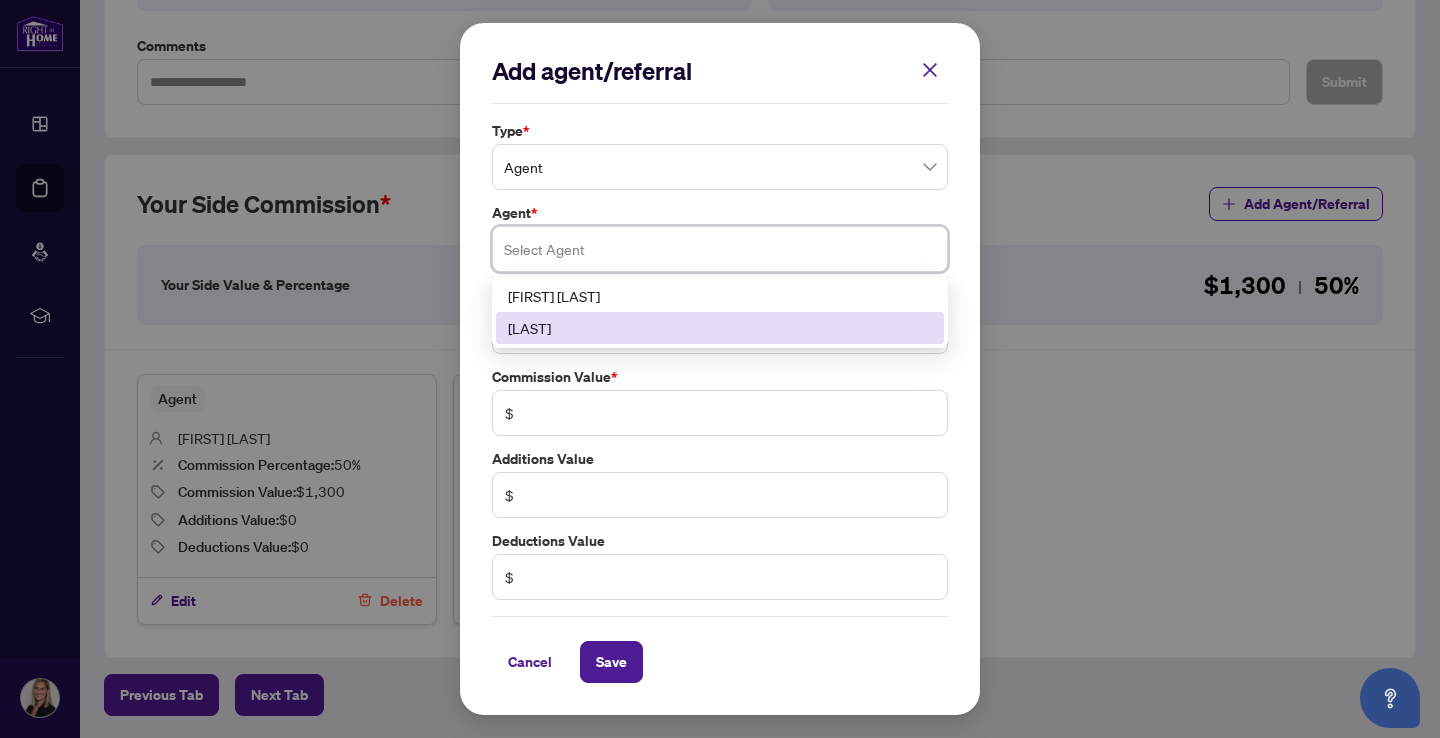 click on "[LAST]" at bounding box center [720, 328] 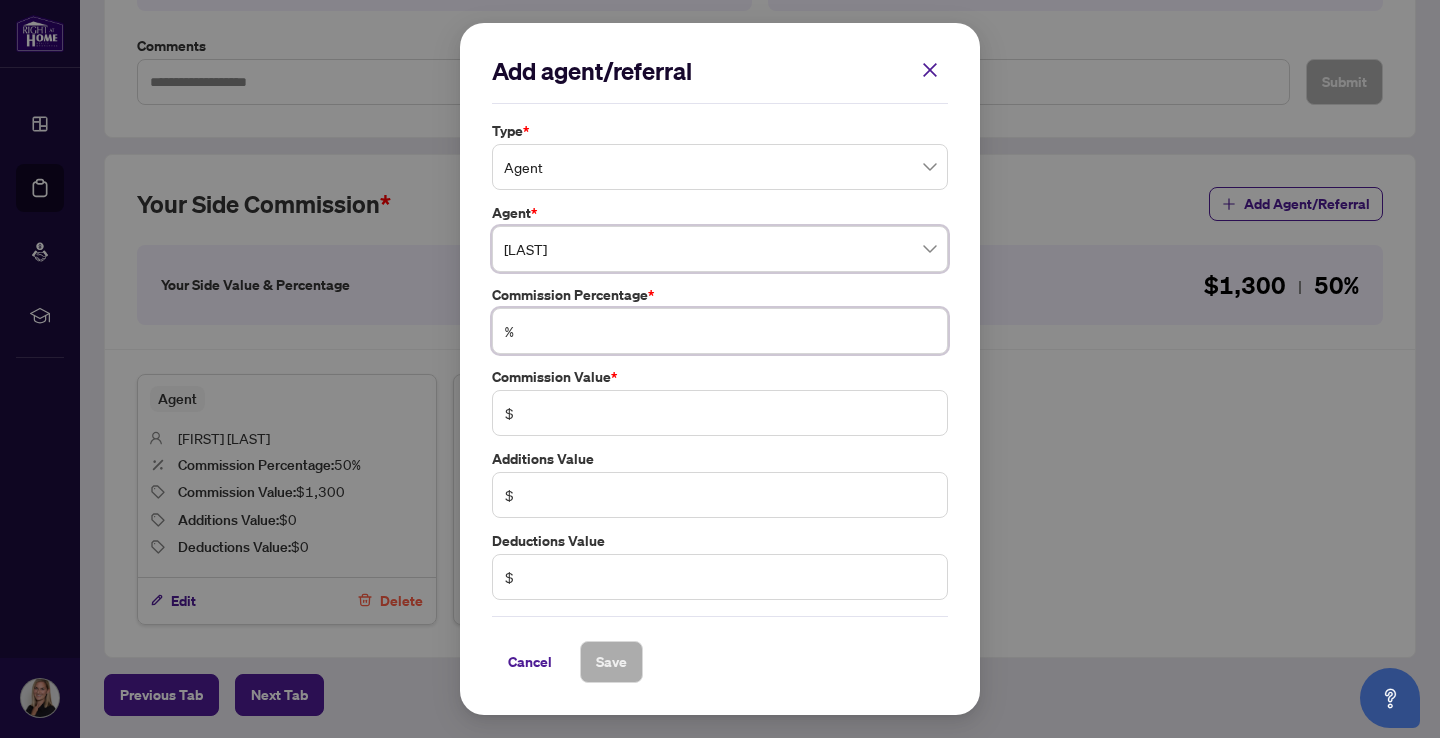 click at bounding box center [730, 331] 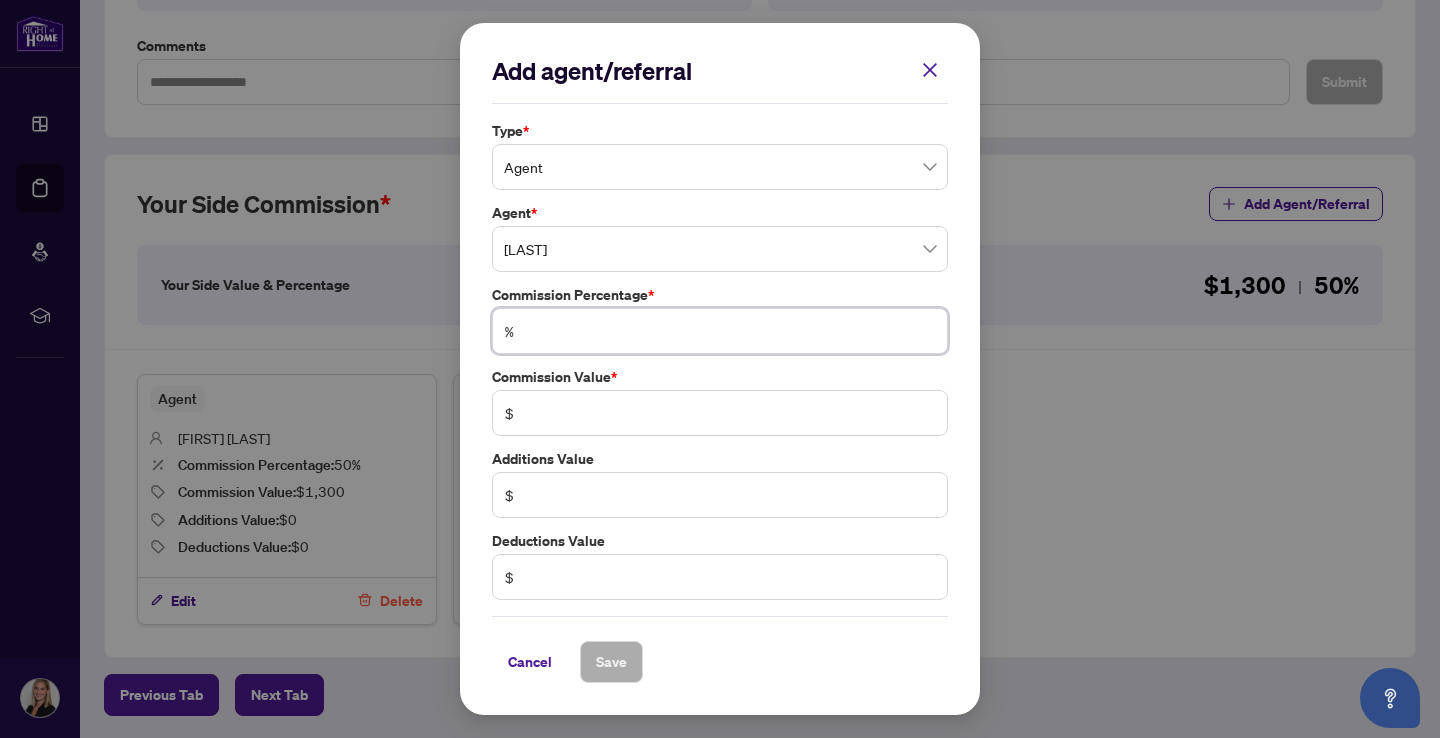 type on "*" 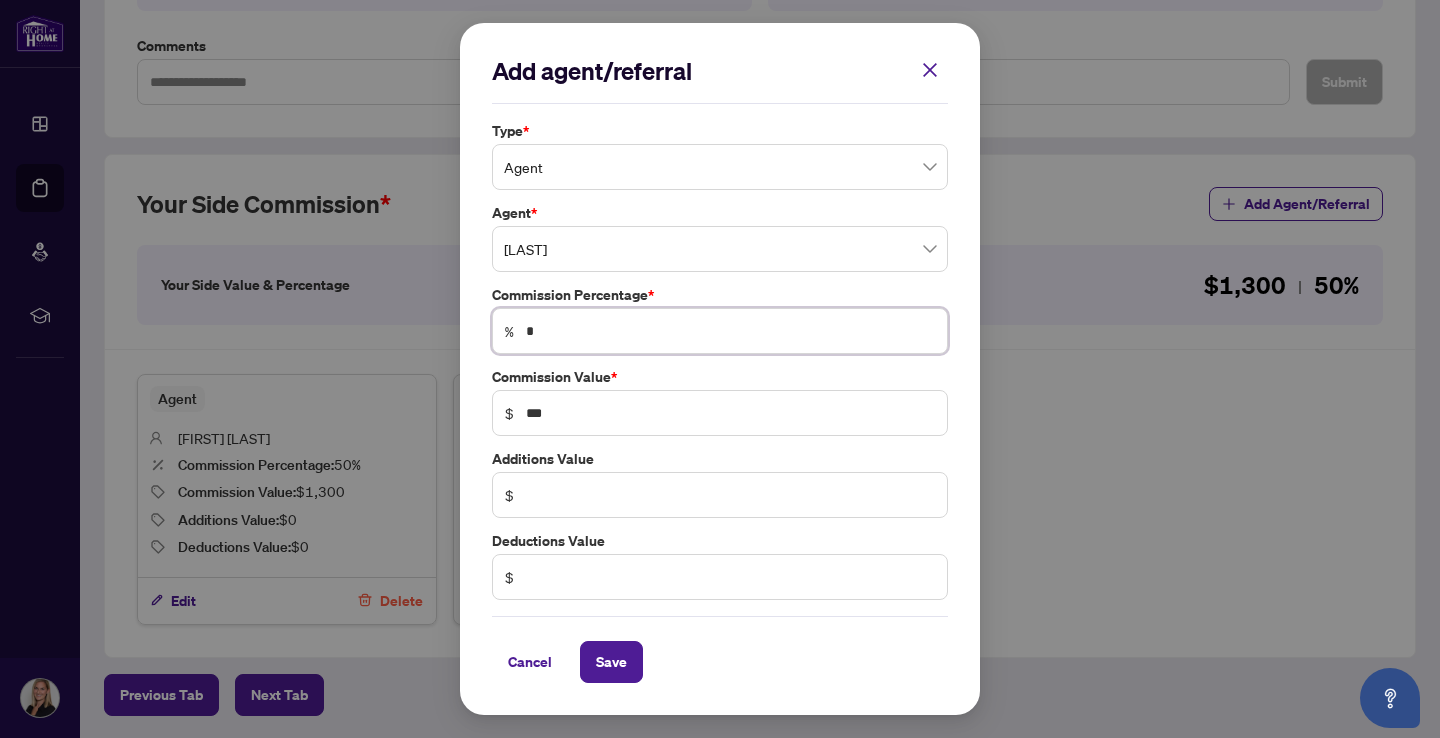 type on "**" 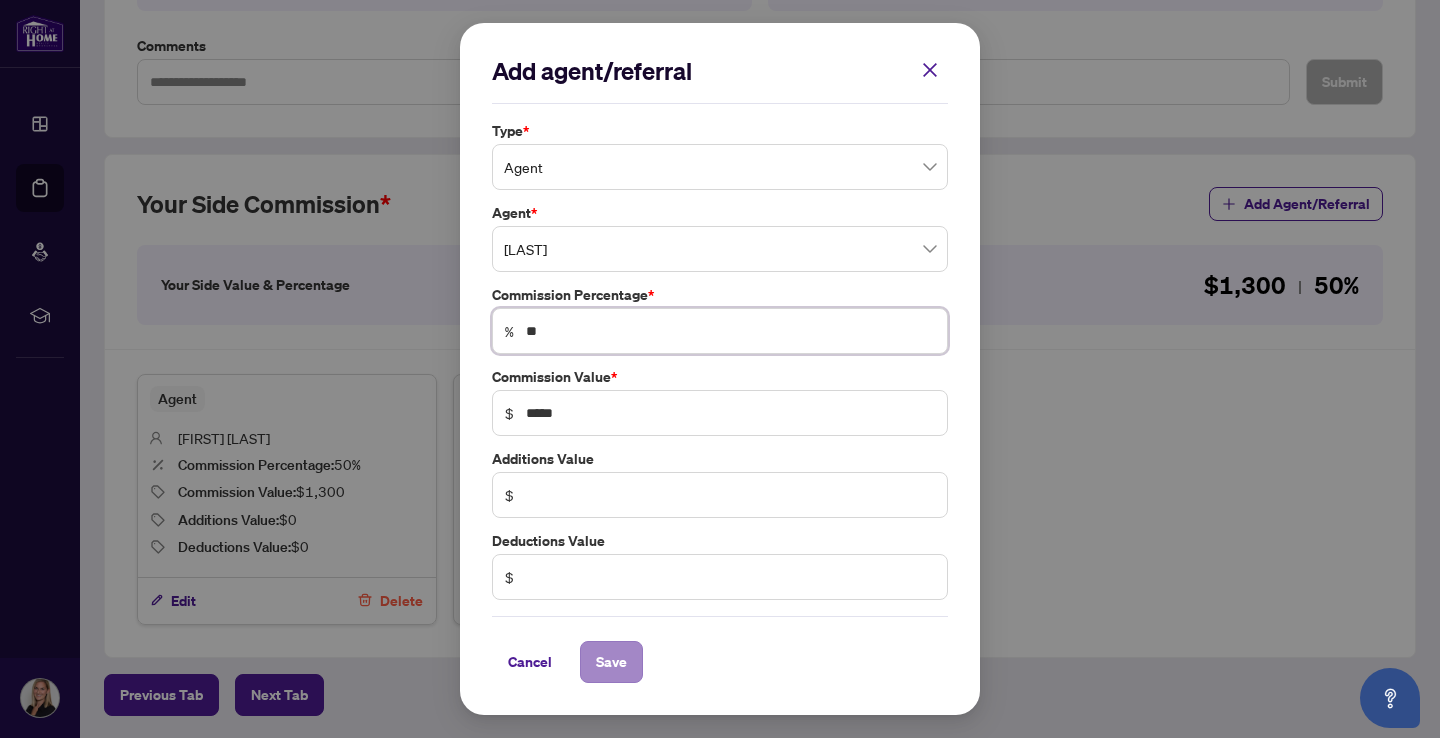 type on "**" 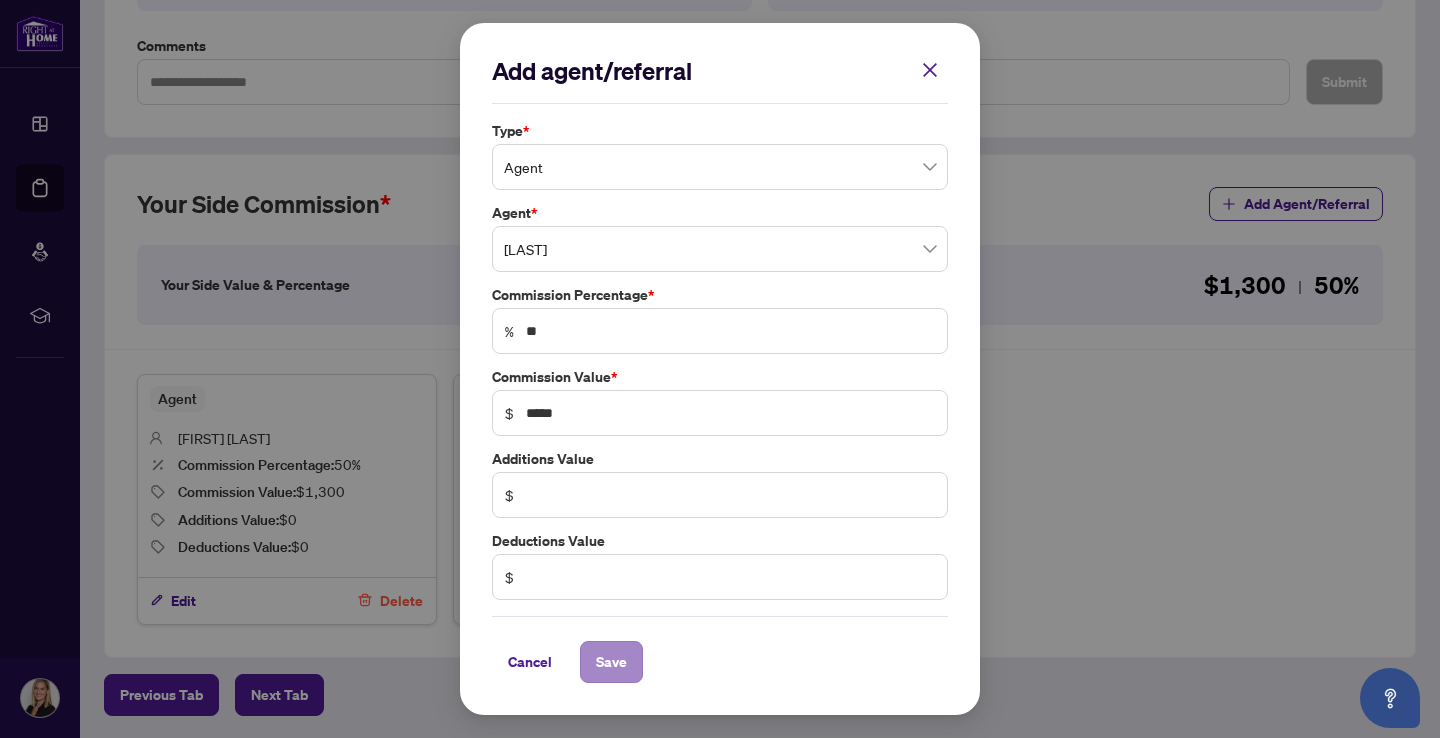 click on "Save" at bounding box center (611, 662) 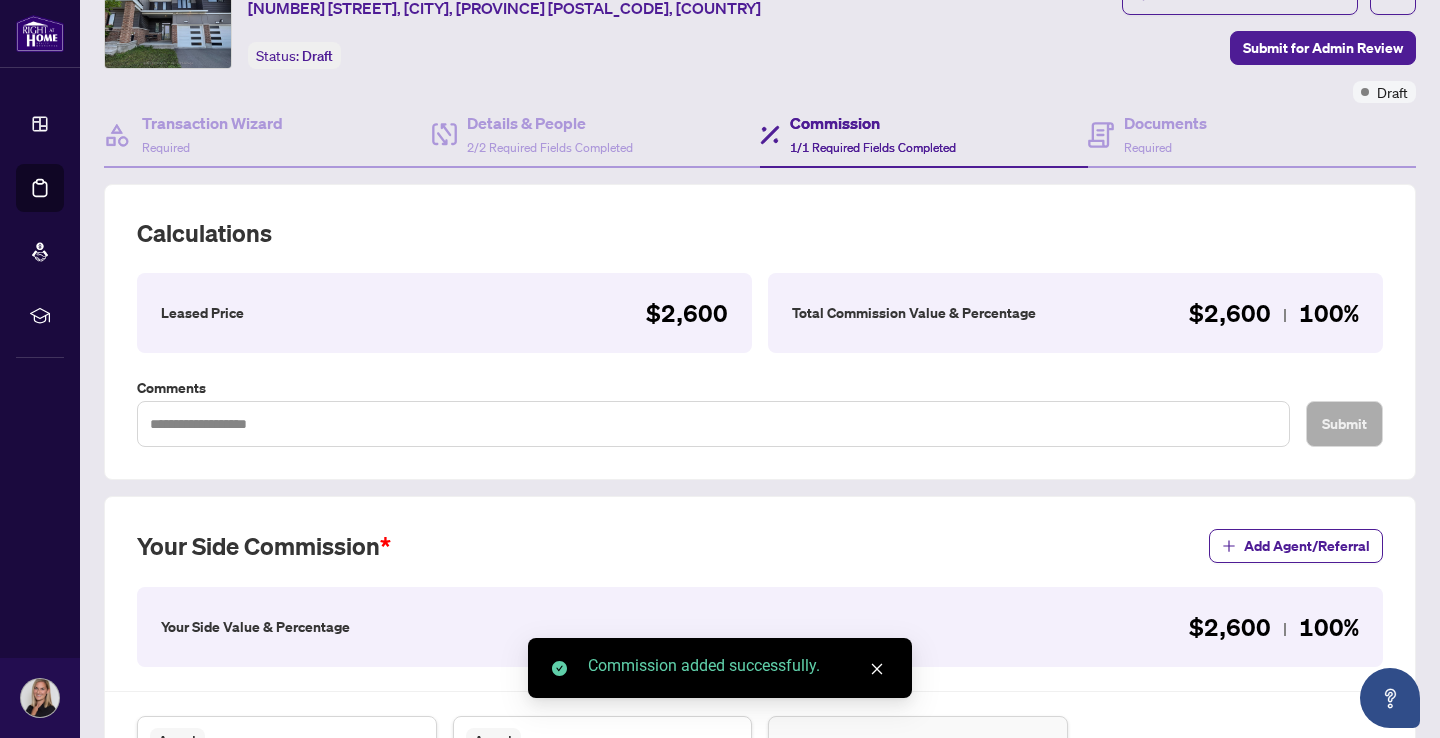 scroll, scrollTop: 57, scrollLeft: 0, axis: vertical 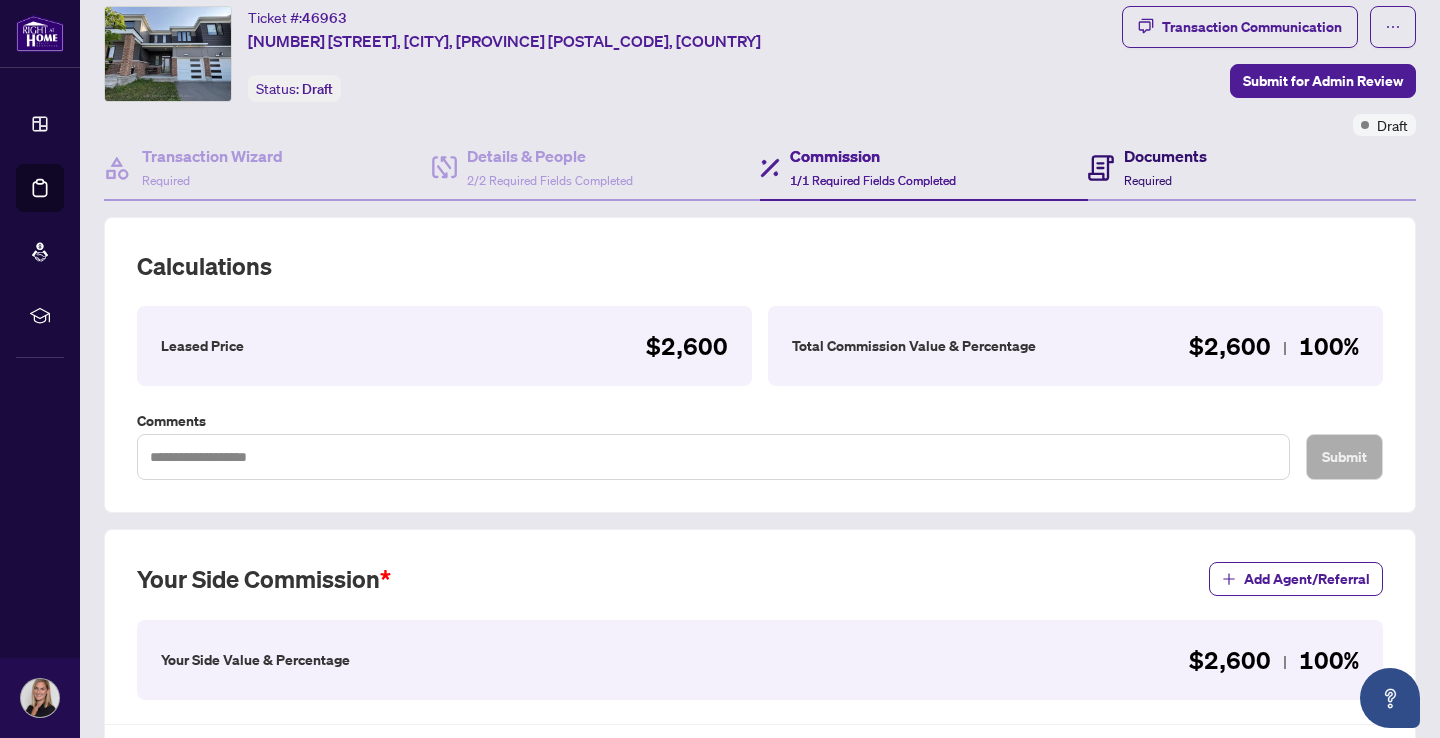 click on "Documents Required" at bounding box center [1165, 167] 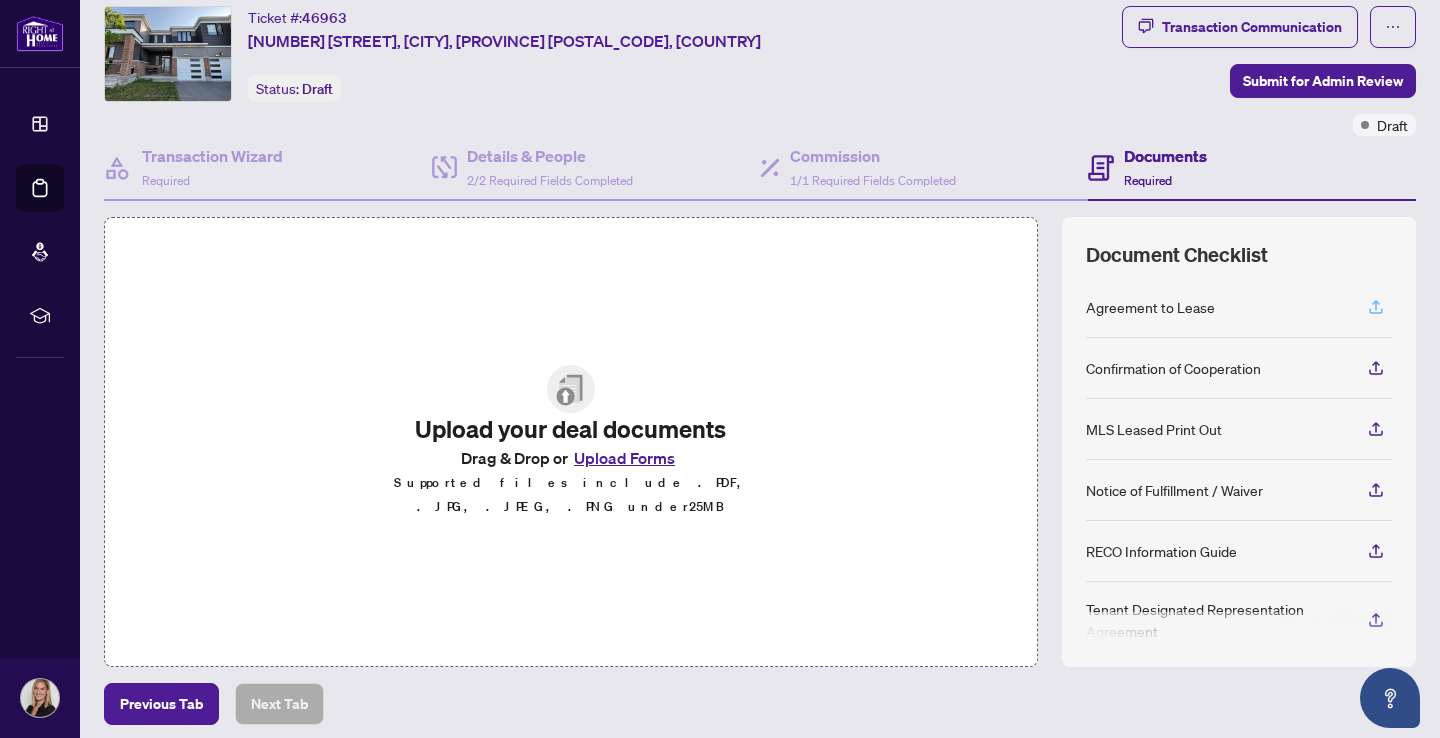 click 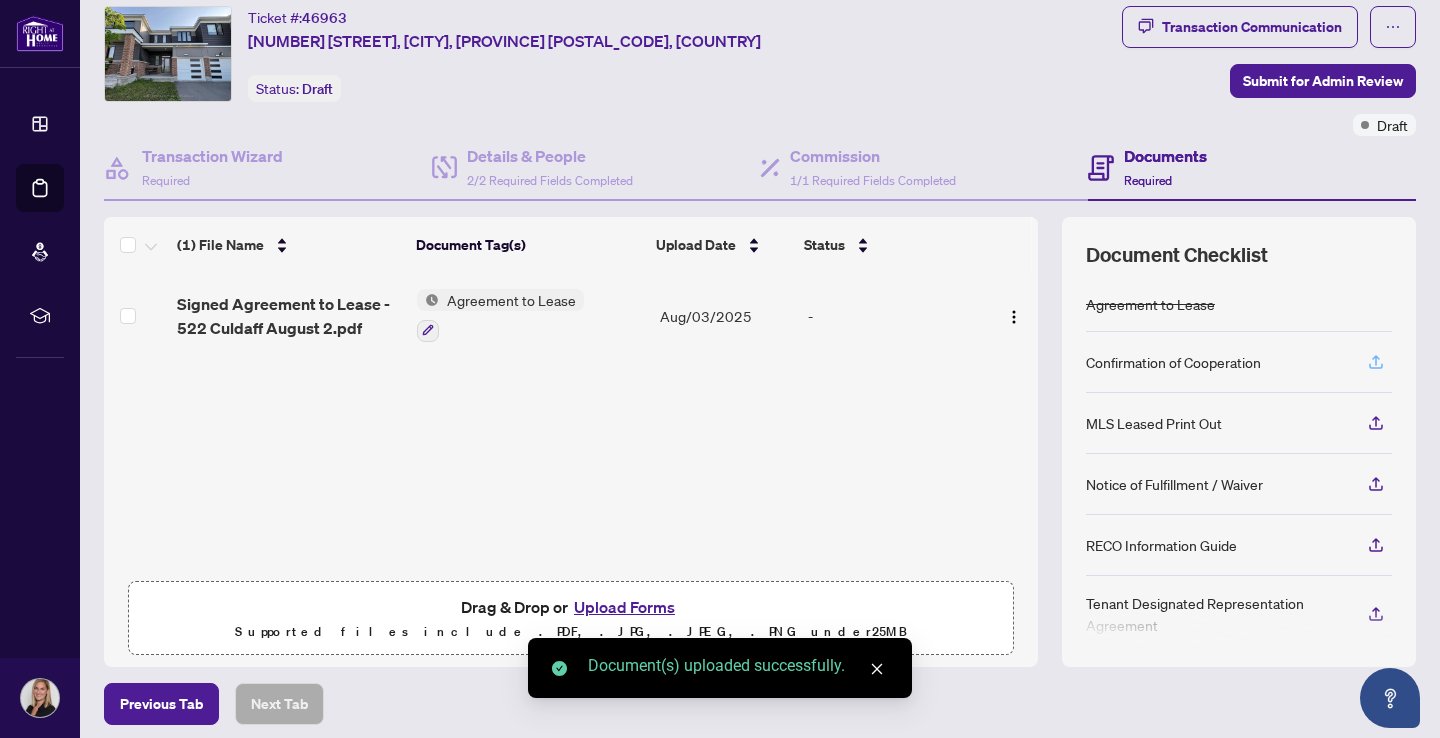 click 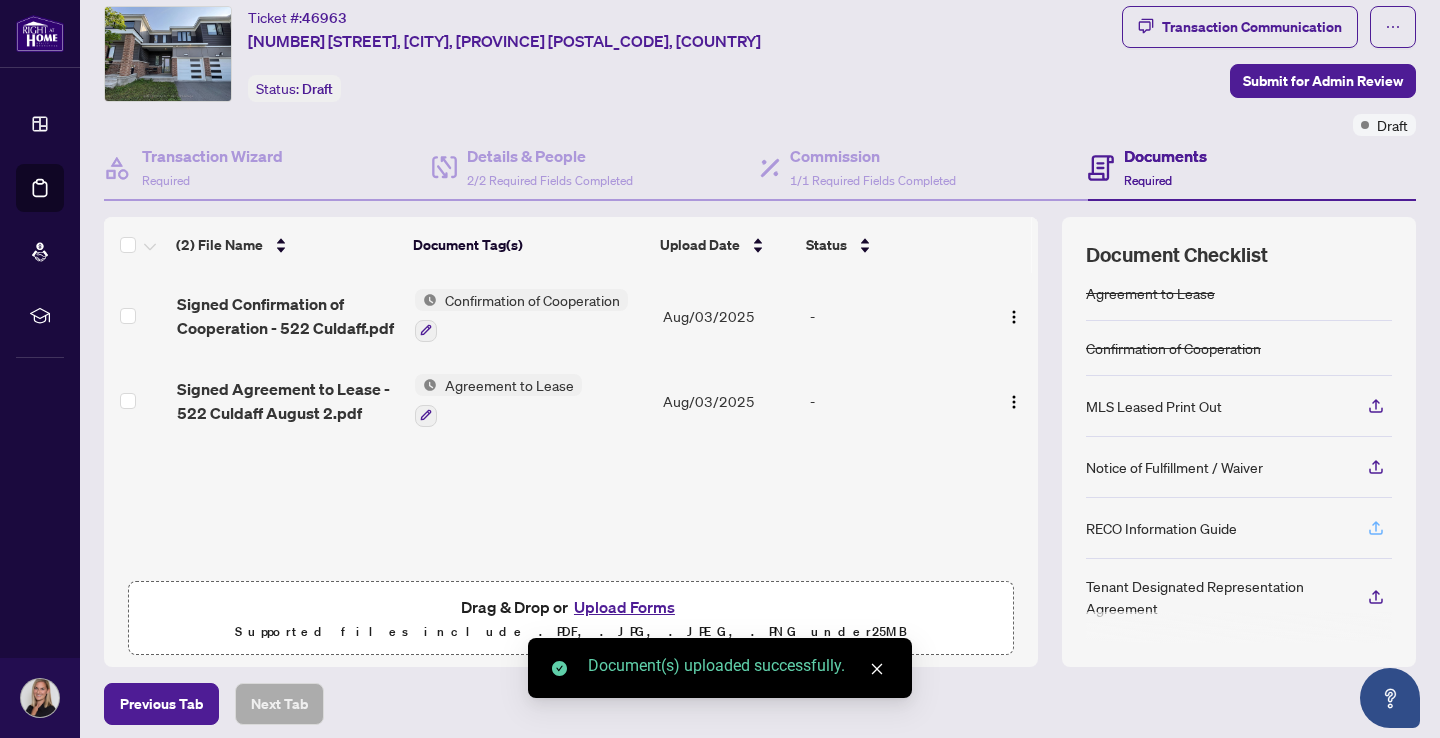 scroll, scrollTop: 11, scrollLeft: 0, axis: vertical 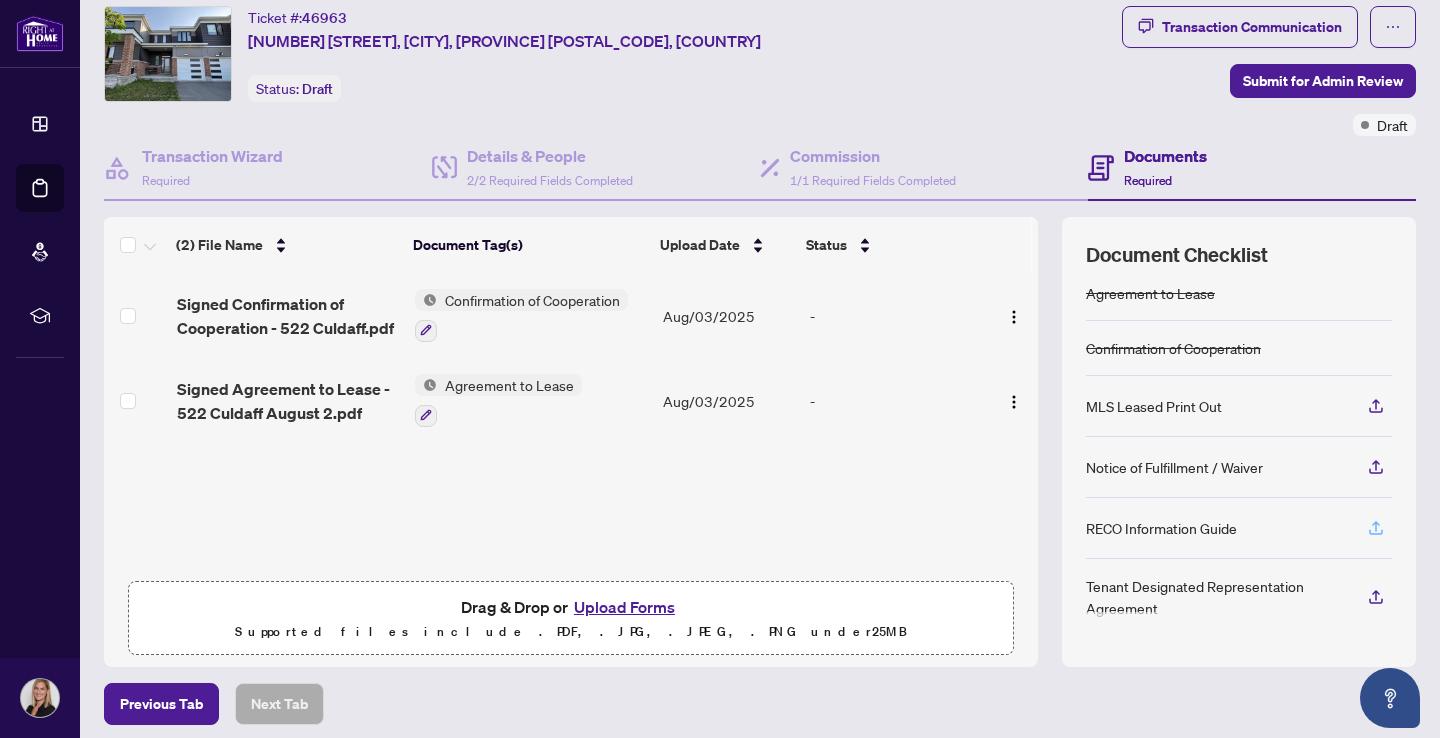 click 